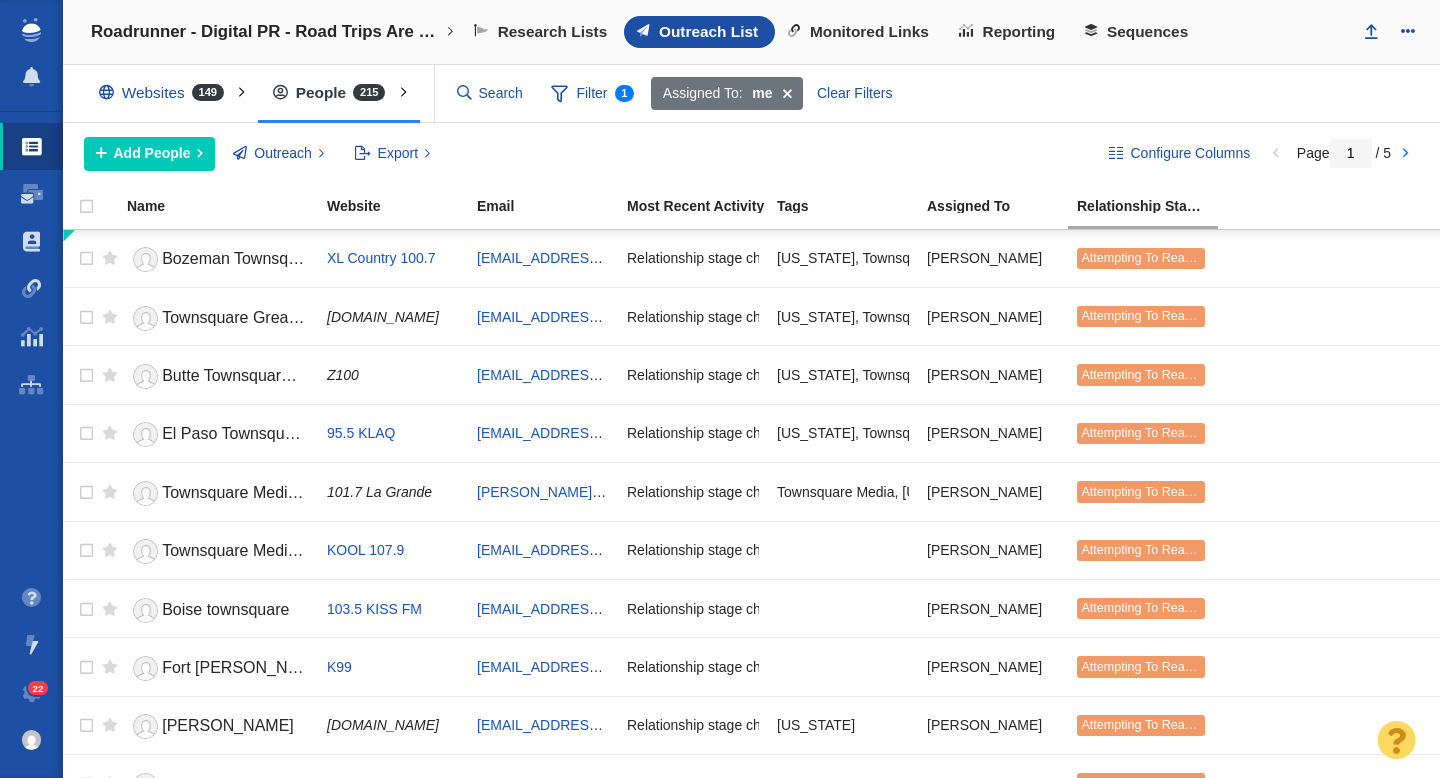 scroll, scrollTop: 0, scrollLeft: 0, axis: both 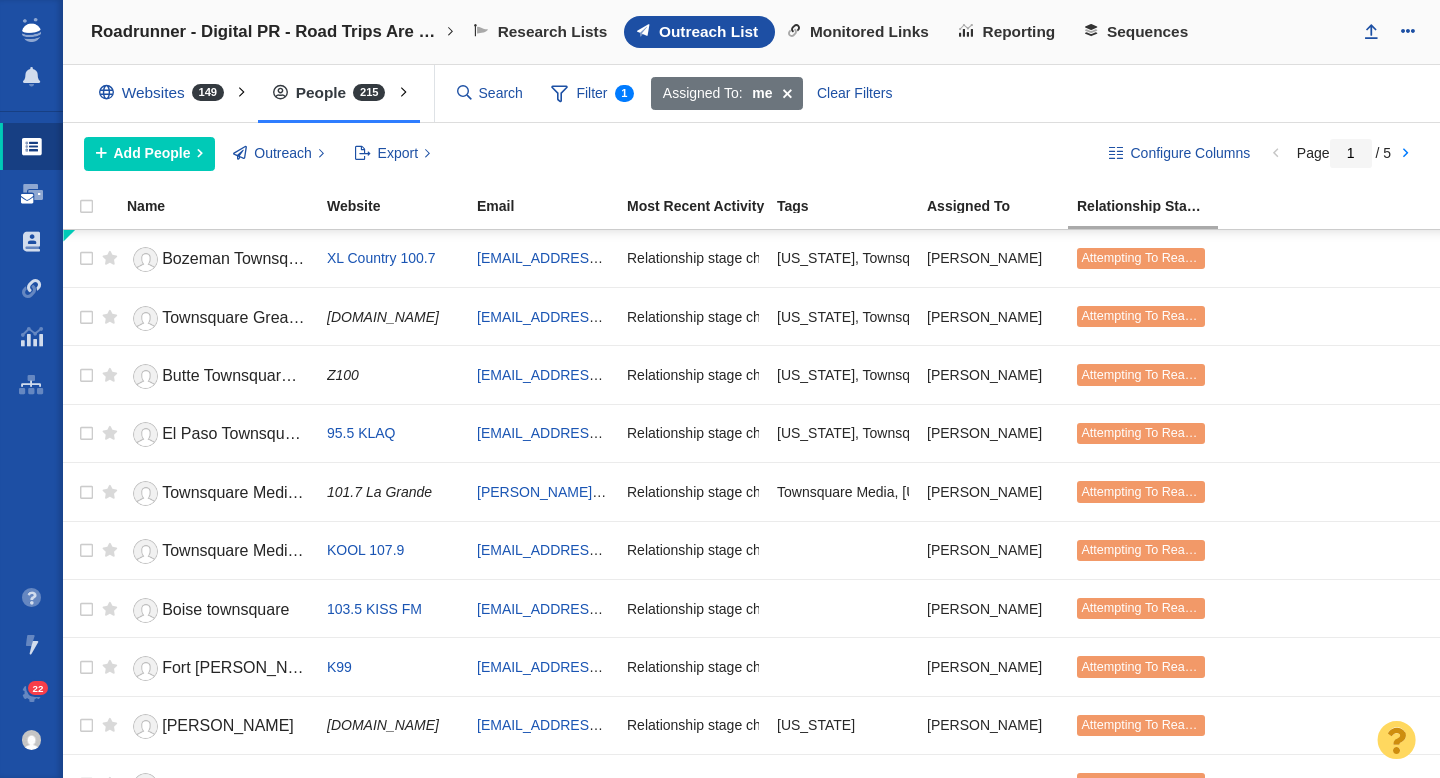 click at bounding box center [32, 194] 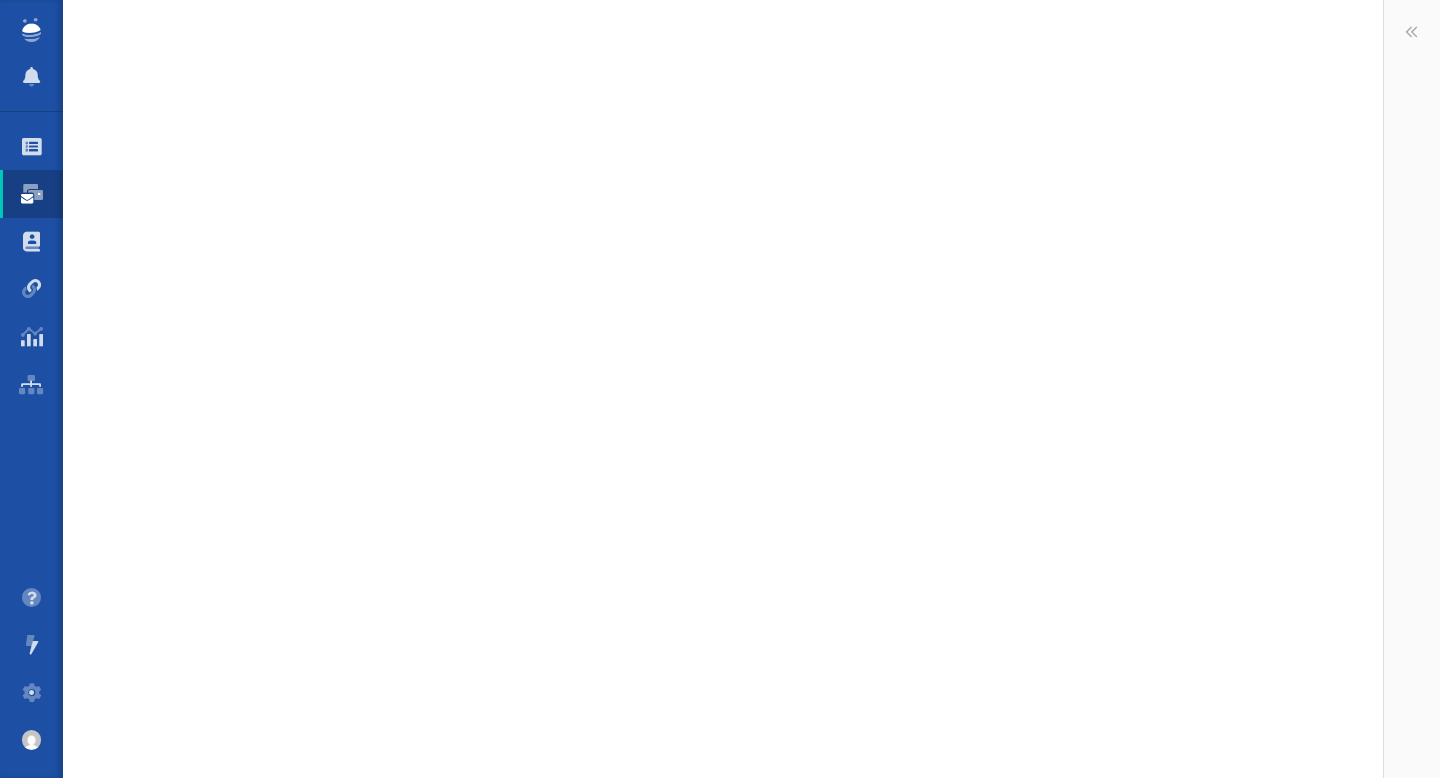 scroll, scrollTop: 0, scrollLeft: 0, axis: both 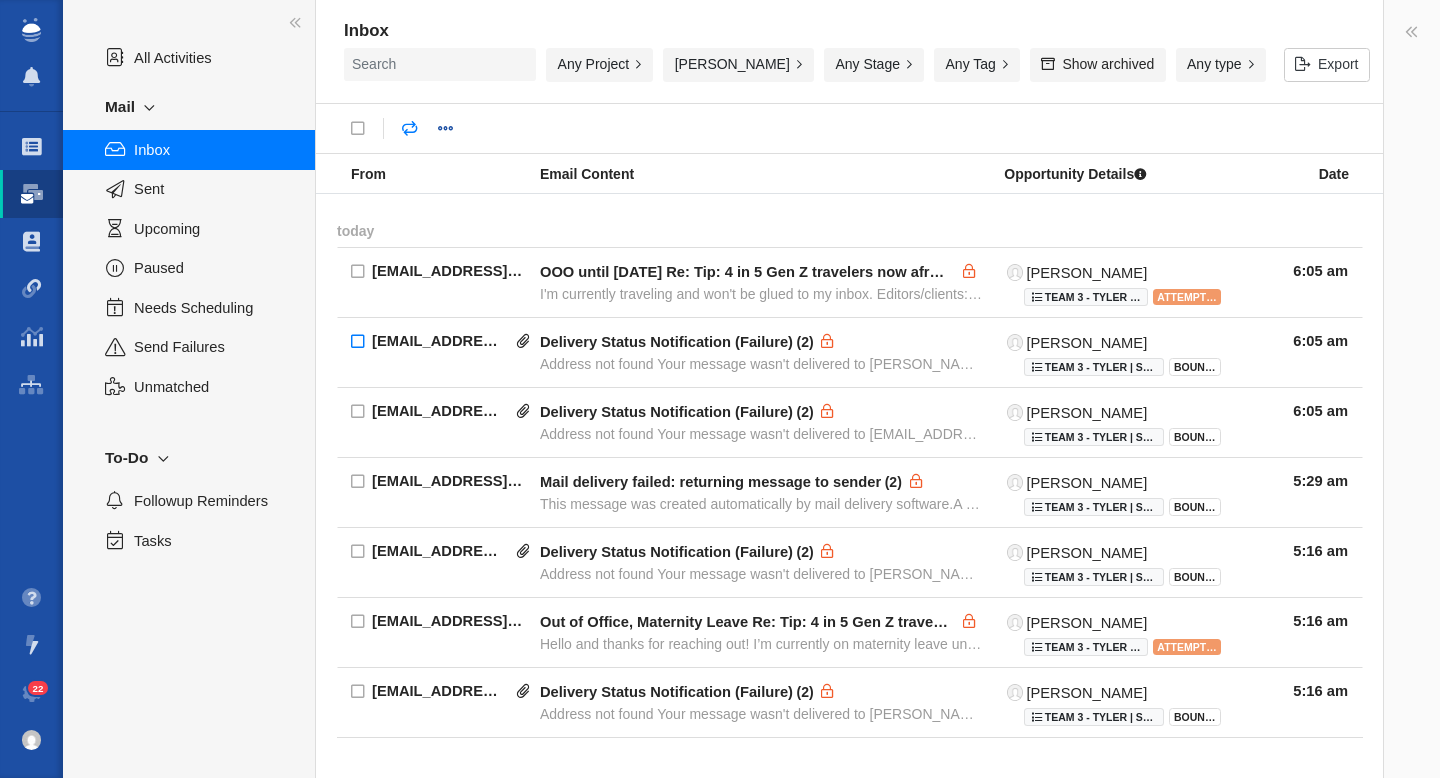 click at bounding box center [358, 343] 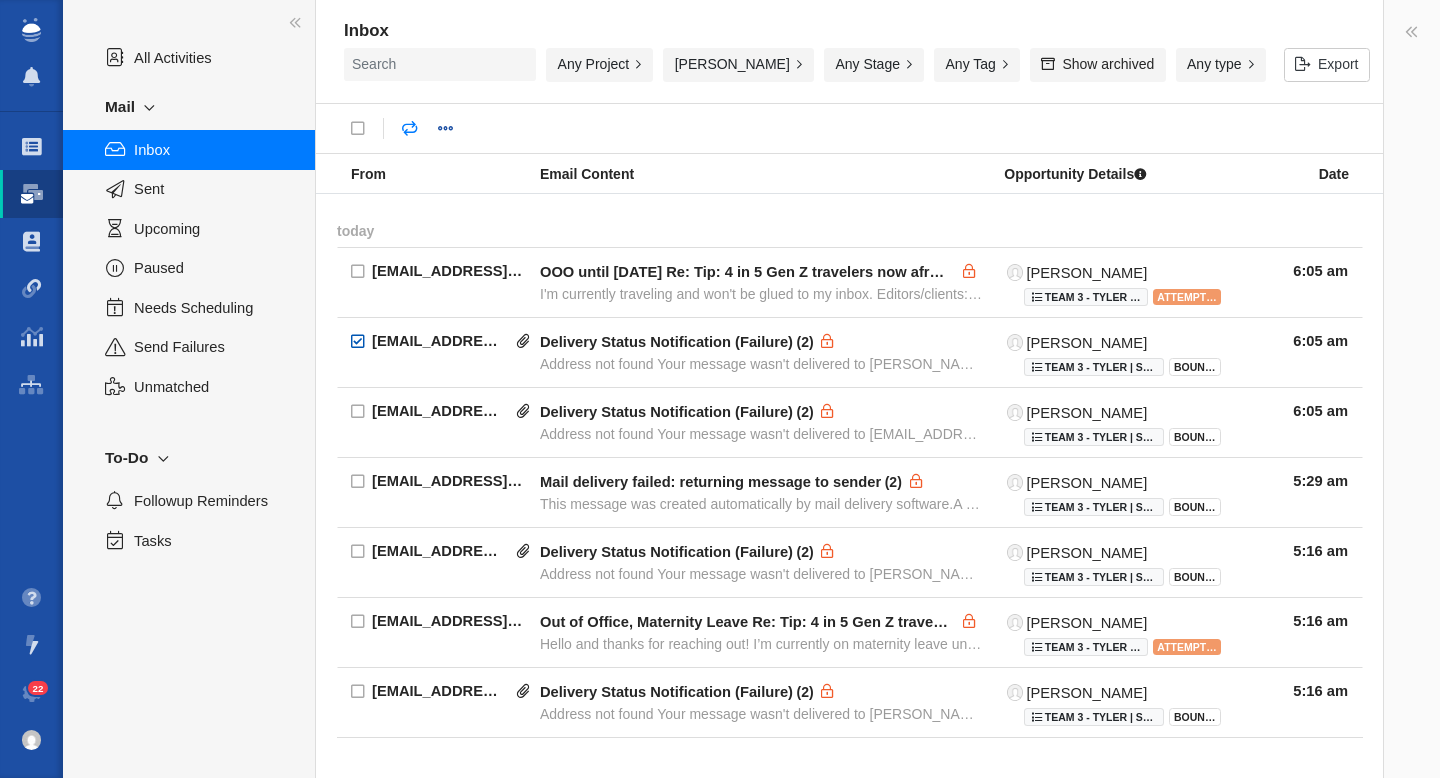 checkbox on "true" 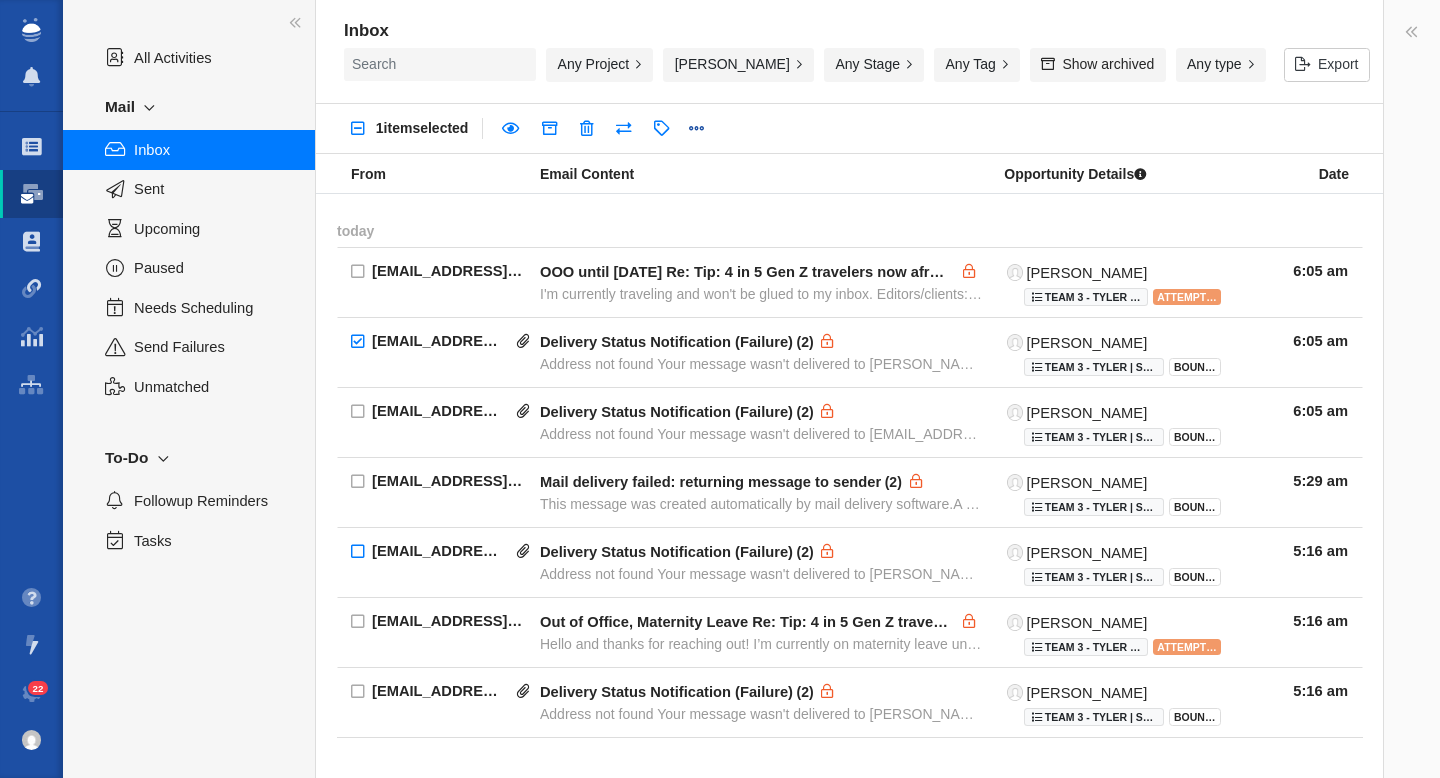 click at bounding box center [358, 553] 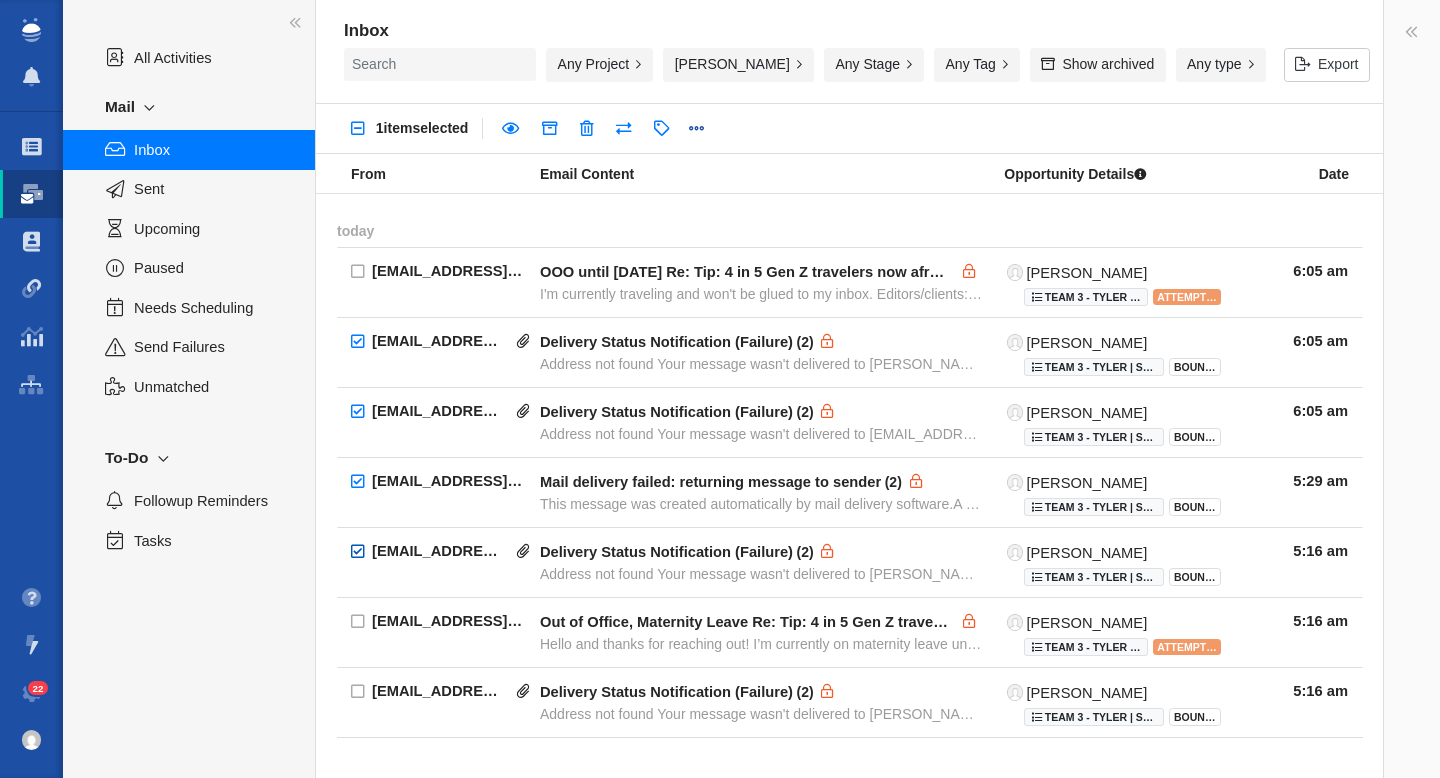 checkbox on "true" 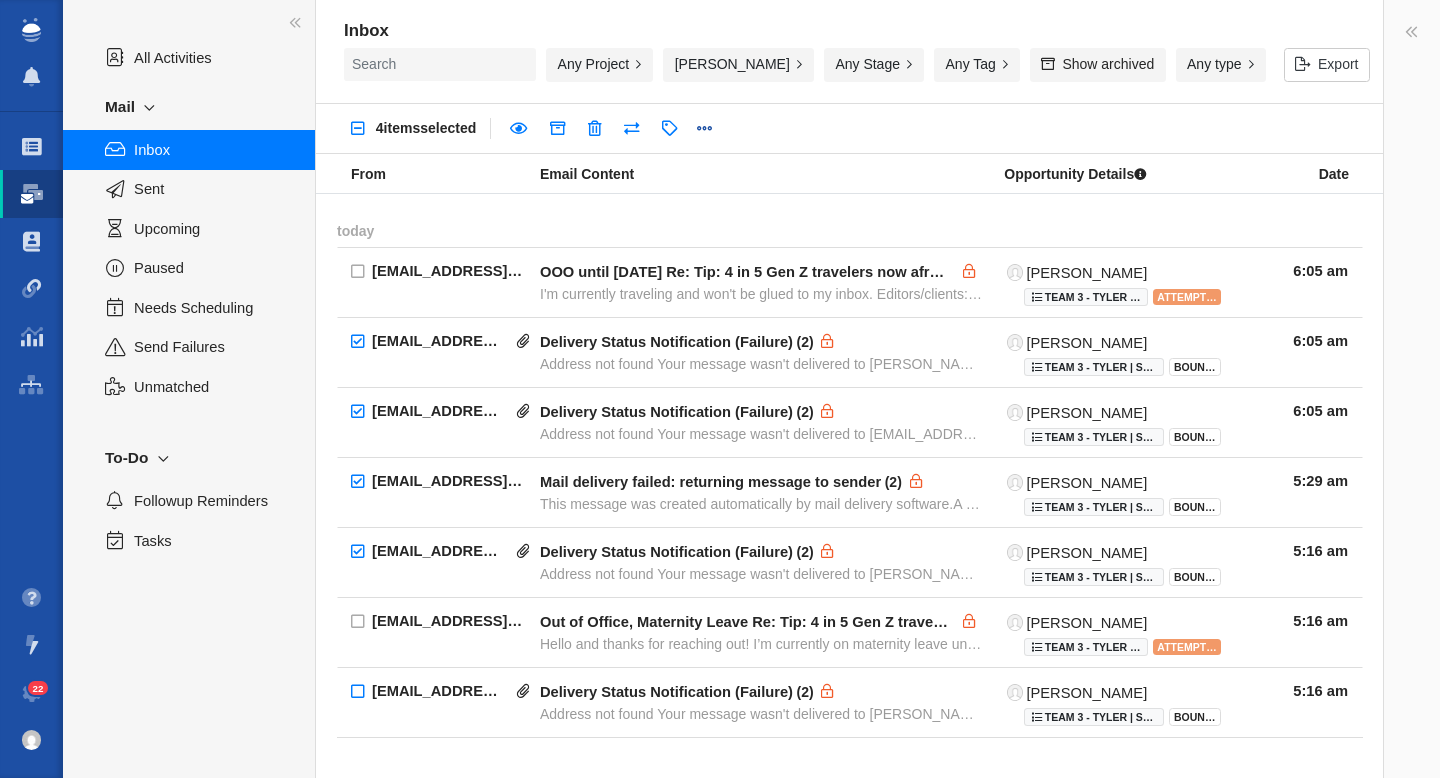 click at bounding box center [358, 693] 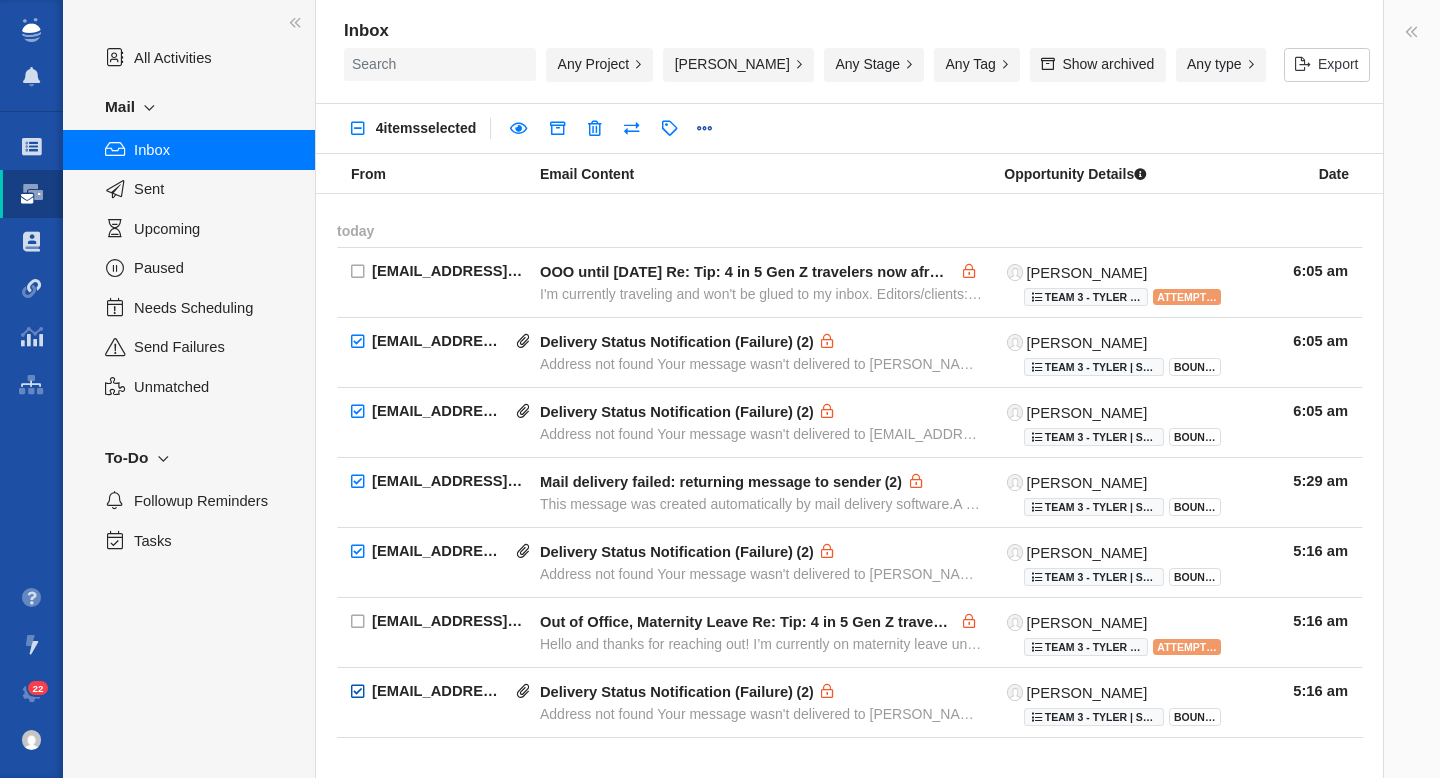 checkbox on "true" 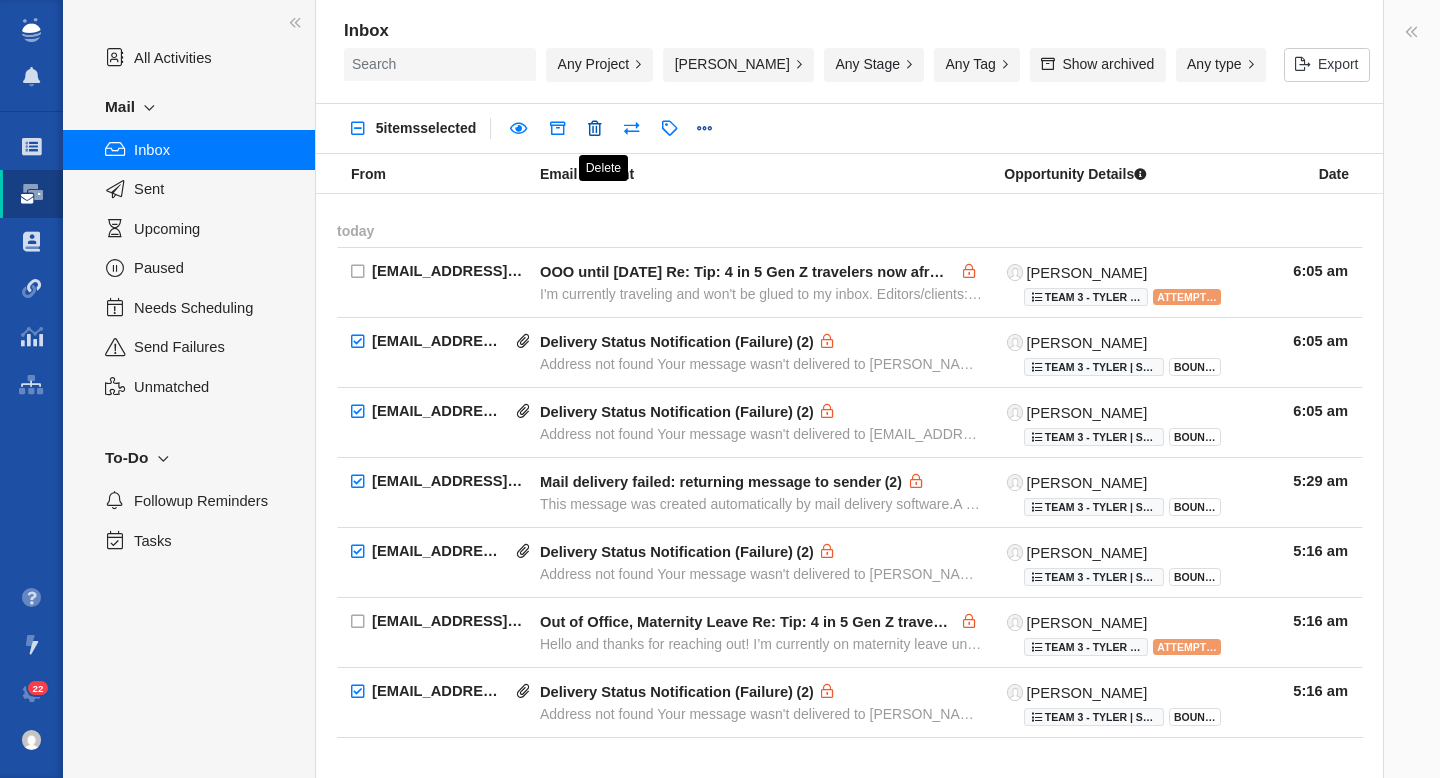 click at bounding box center [594, 129] 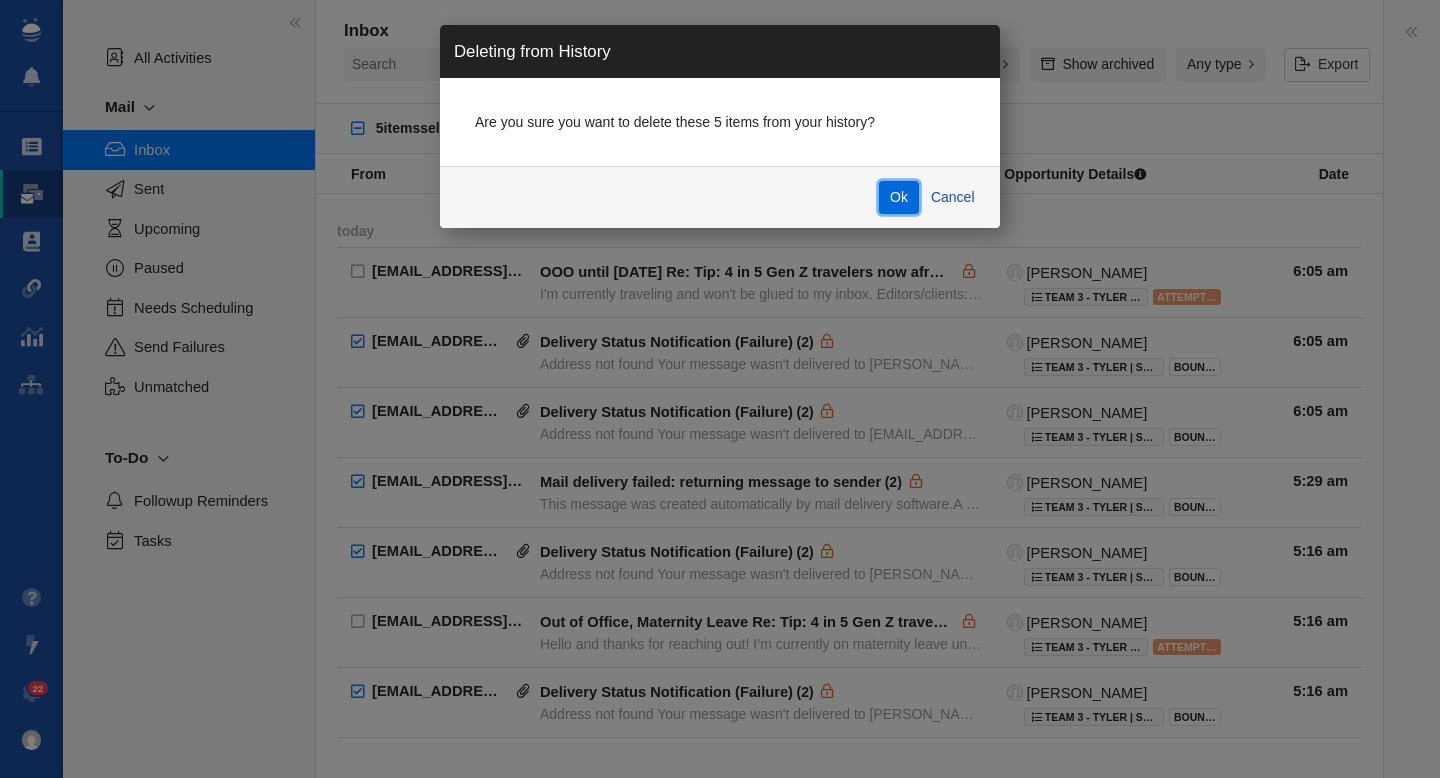 click on "Ok" at bounding box center [899, 198] 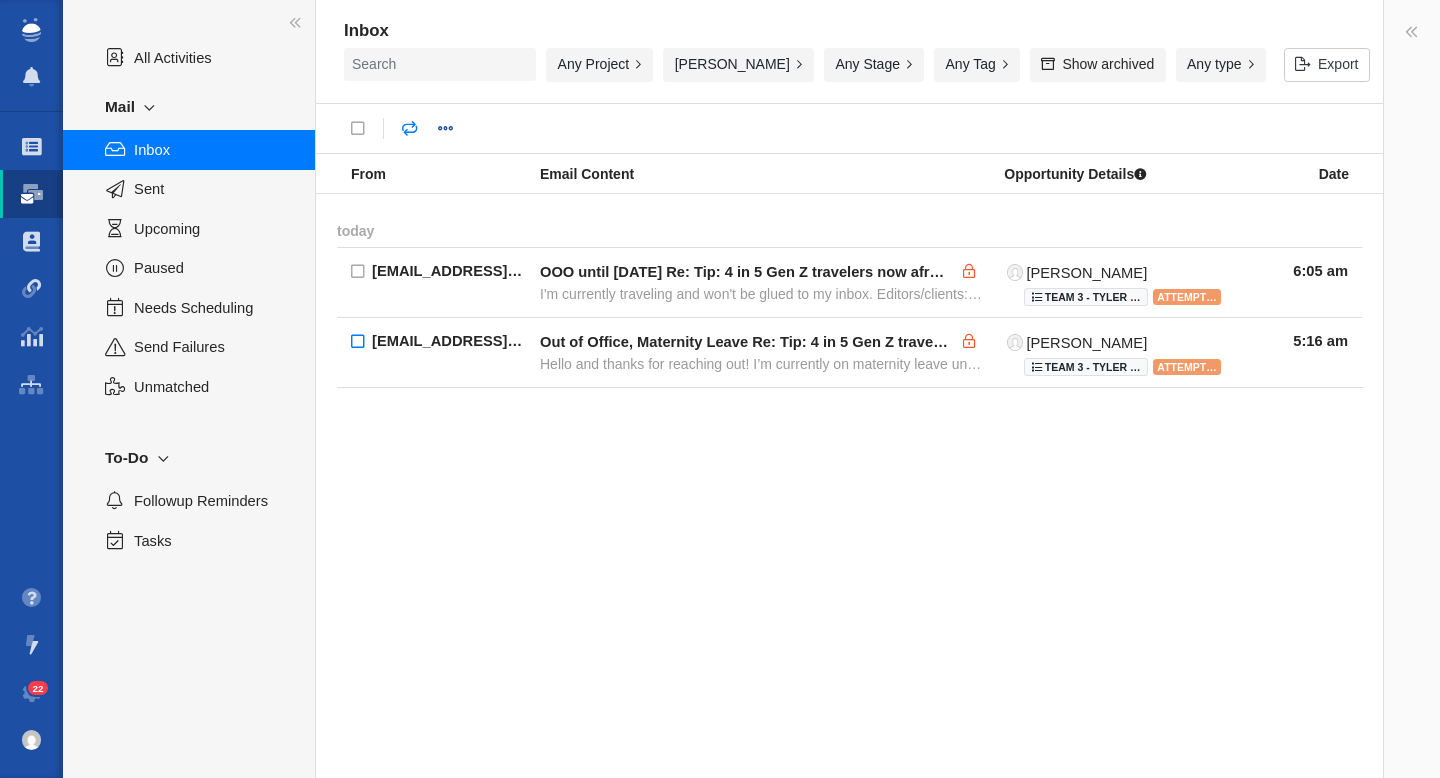 click at bounding box center [358, 343] 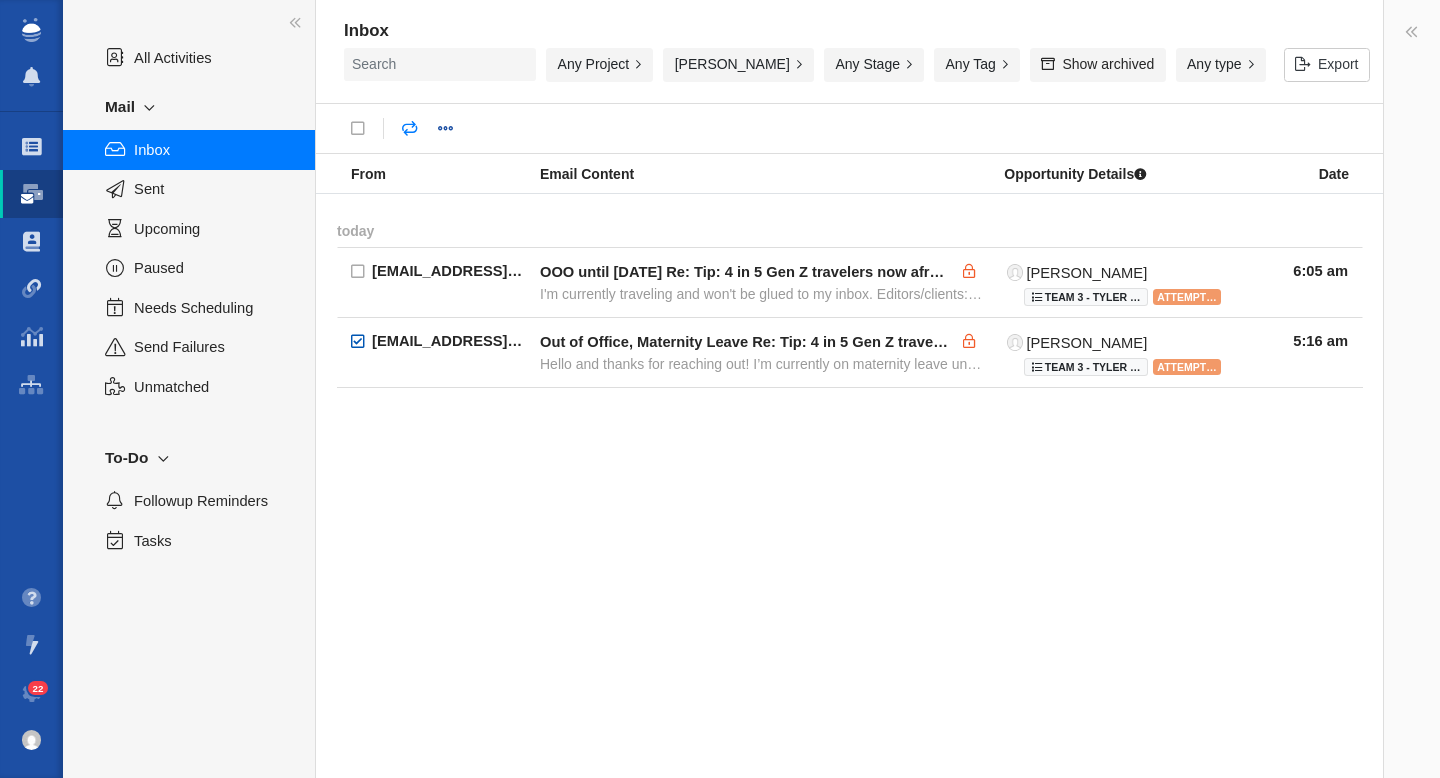 checkbox on "true" 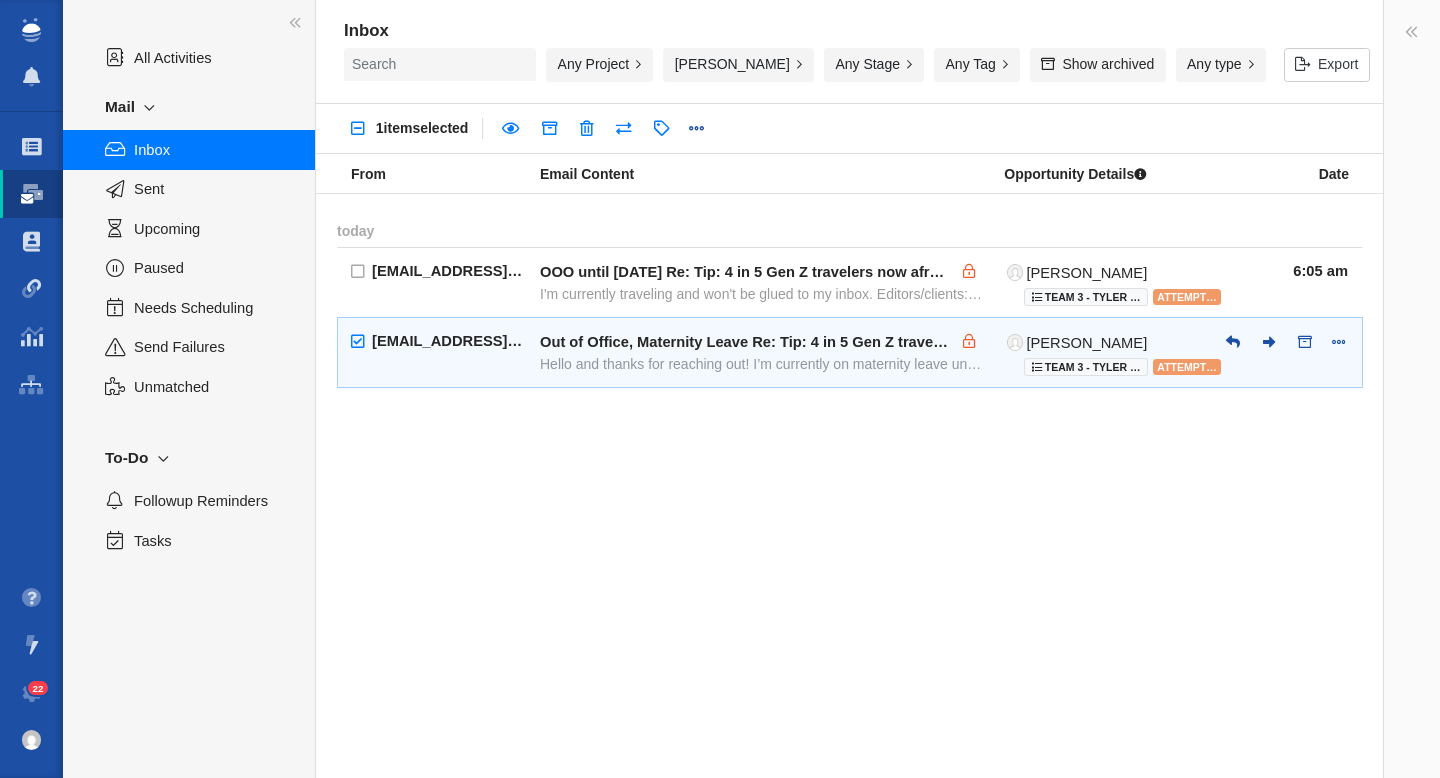 click on "Hello and thanks for reaching out! I’m currently on maternity leave until late September. For immediate needs, please re" at bounding box center [761, 364] 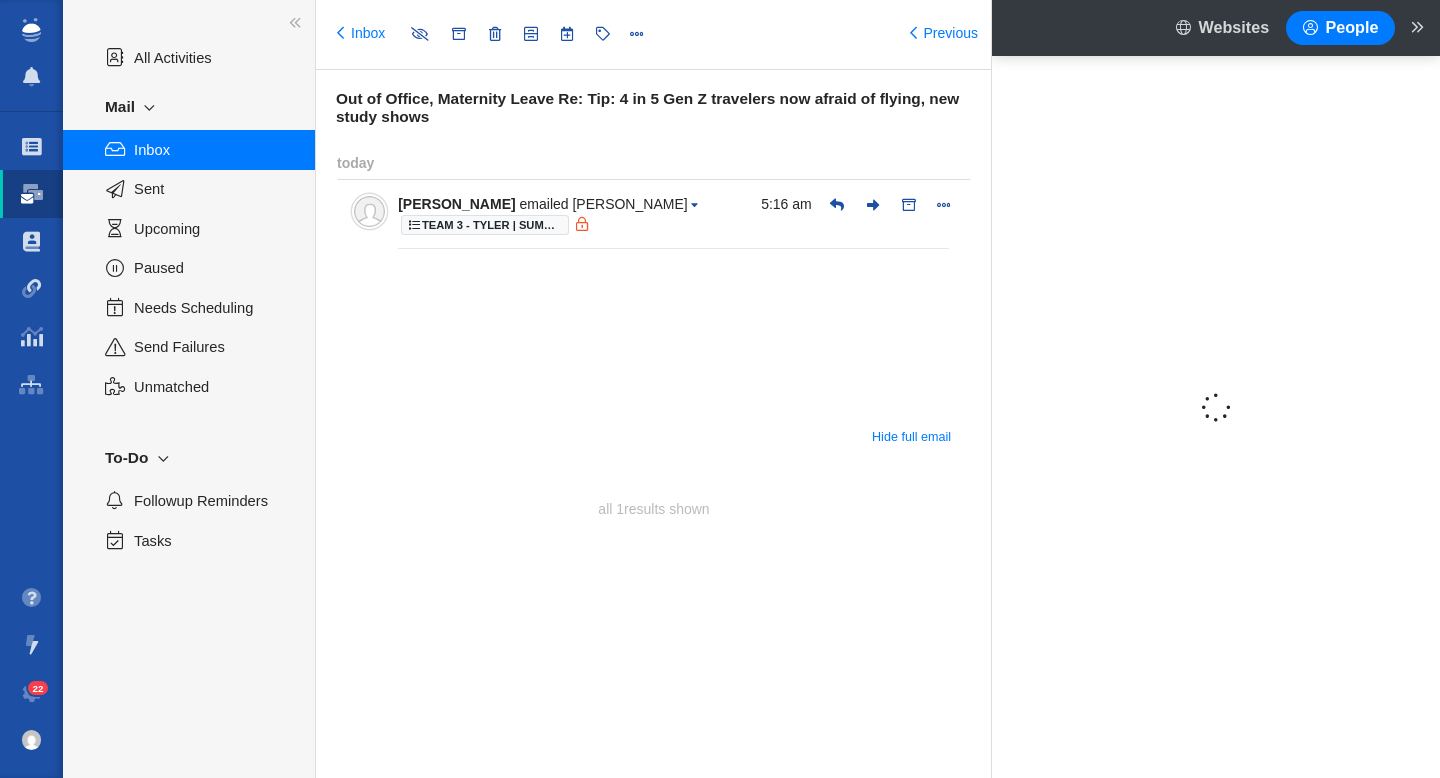 type on "message:1409646261" 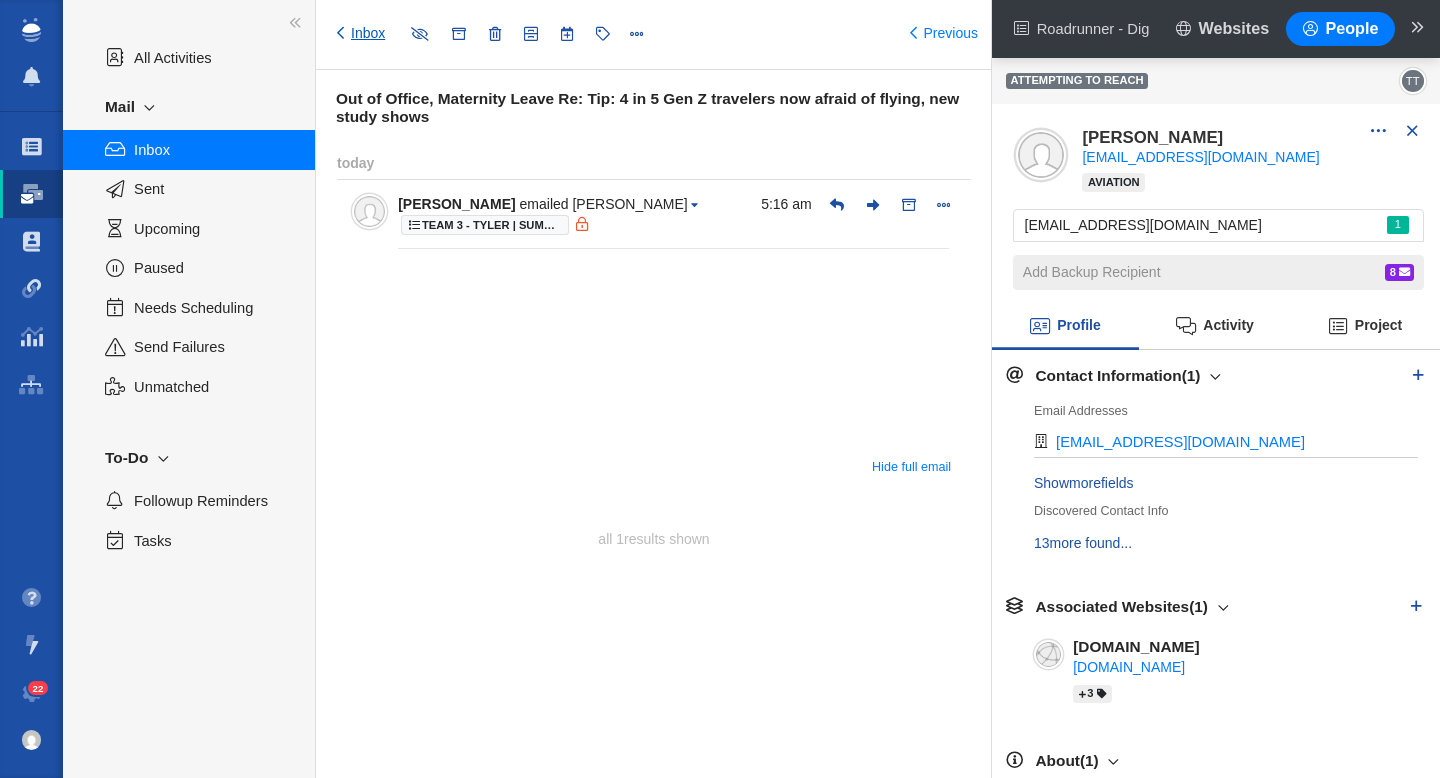 click on "Inbox" at bounding box center [361, 34] 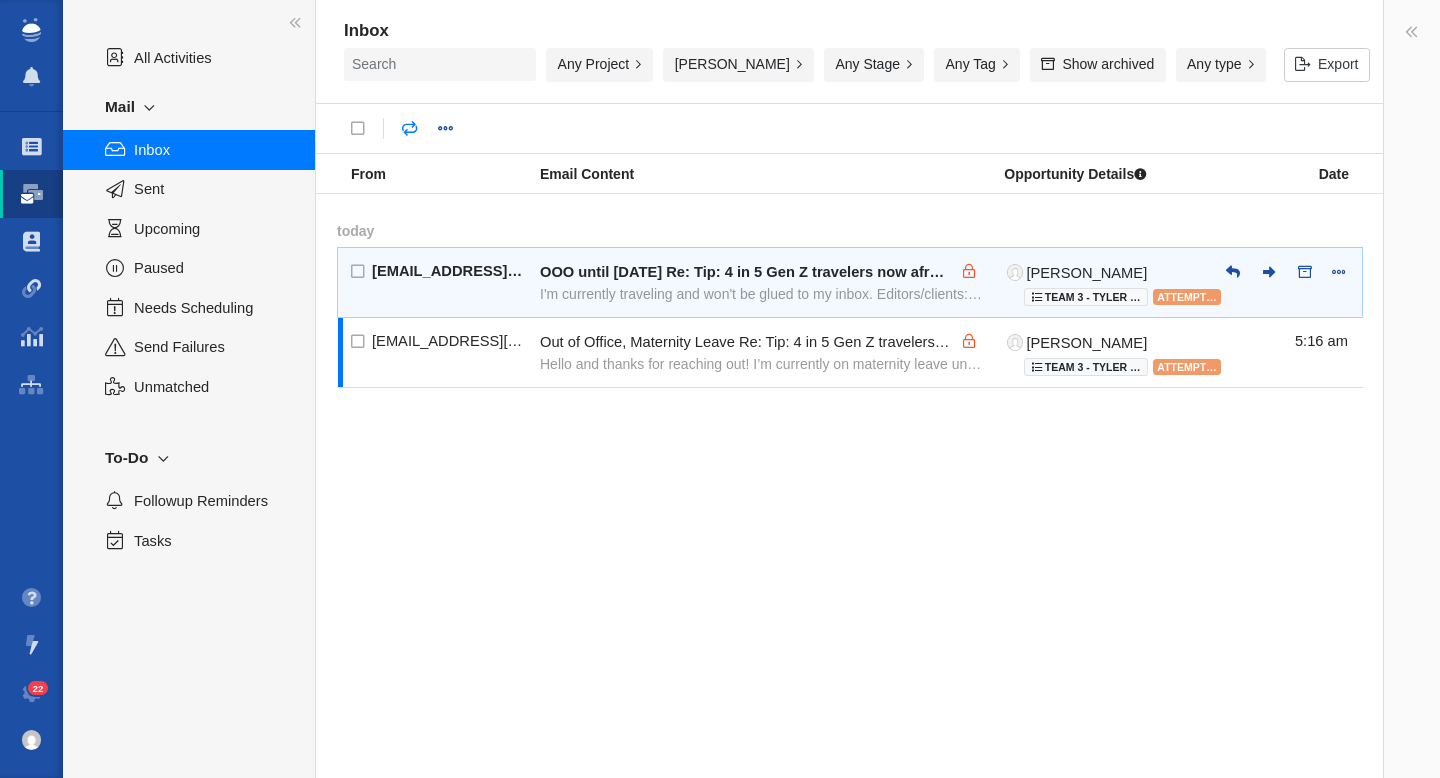 type 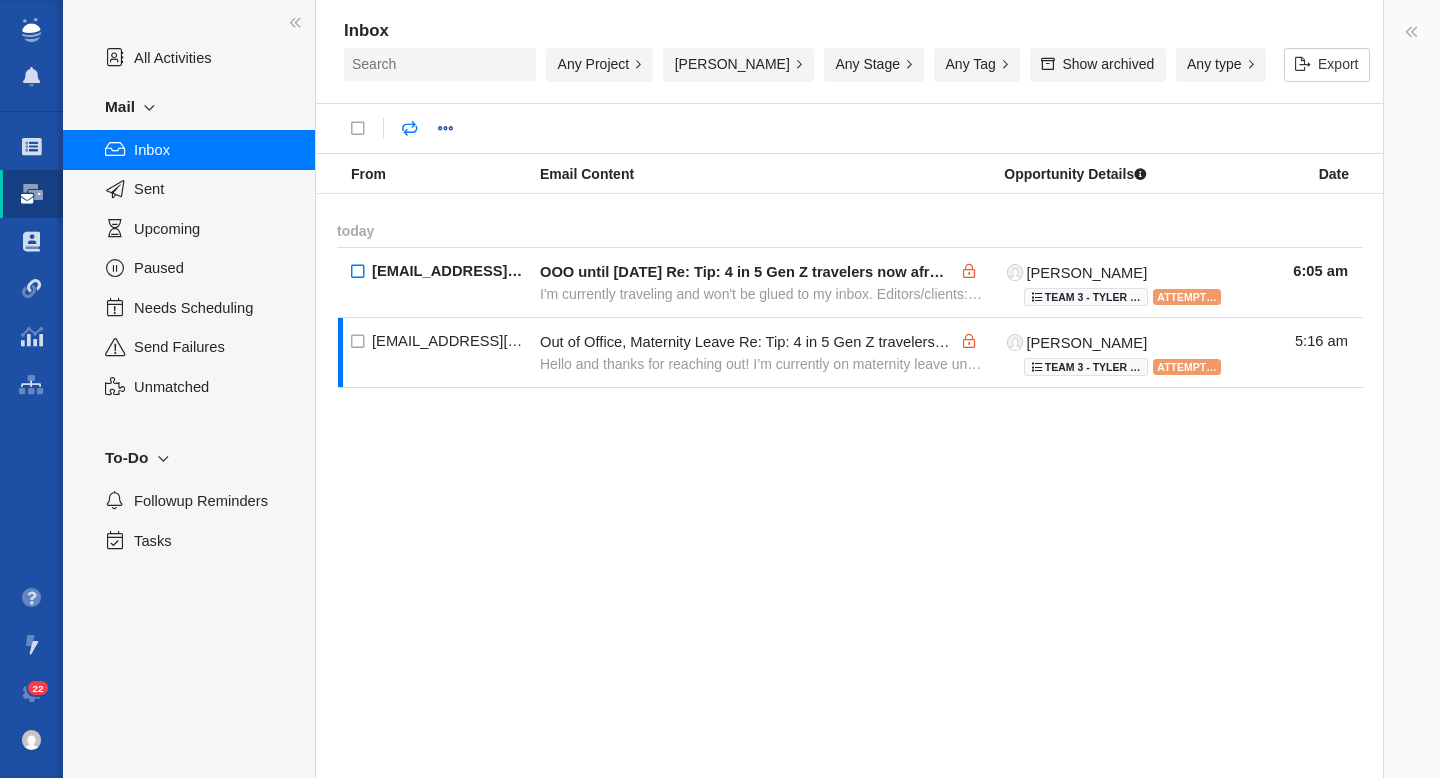 click at bounding box center [358, 273] 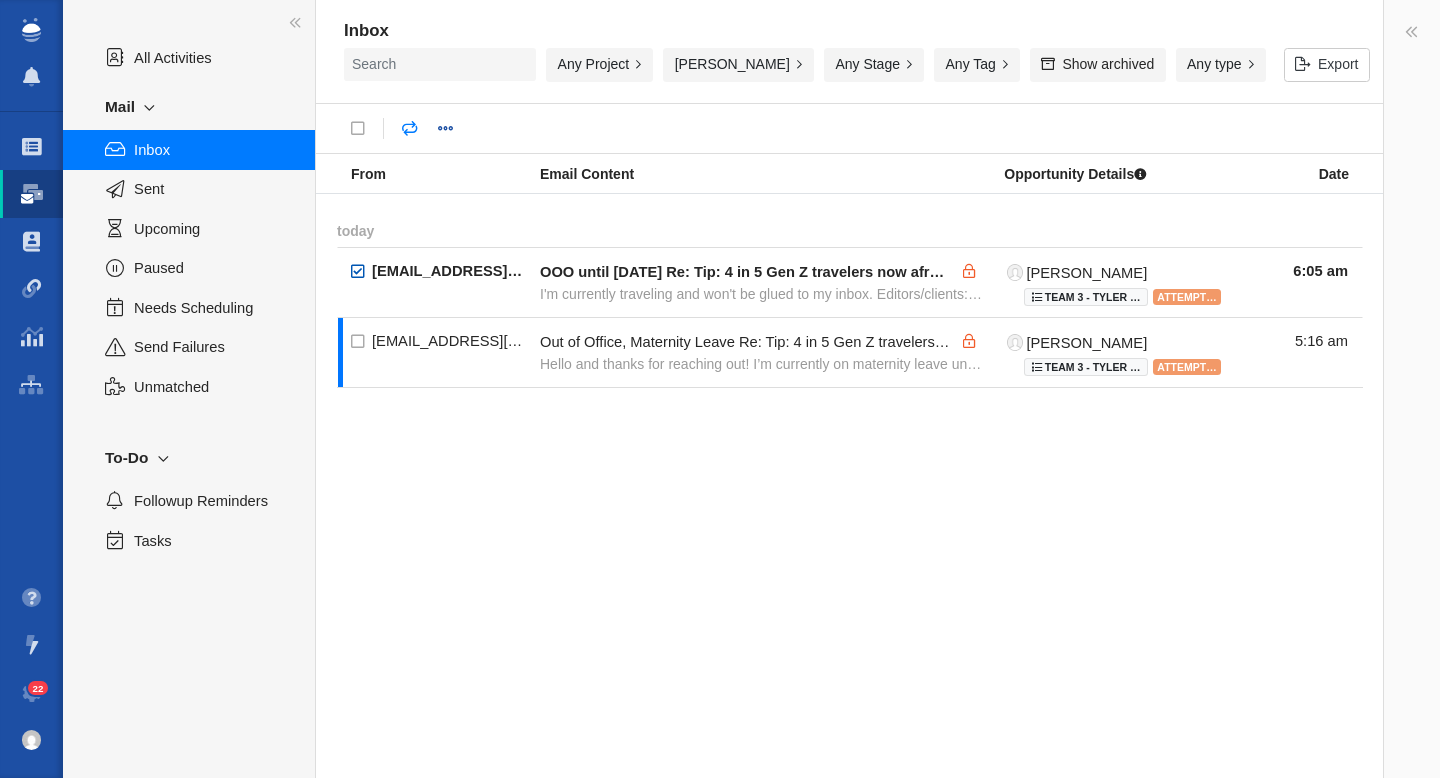 checkbox on "true" 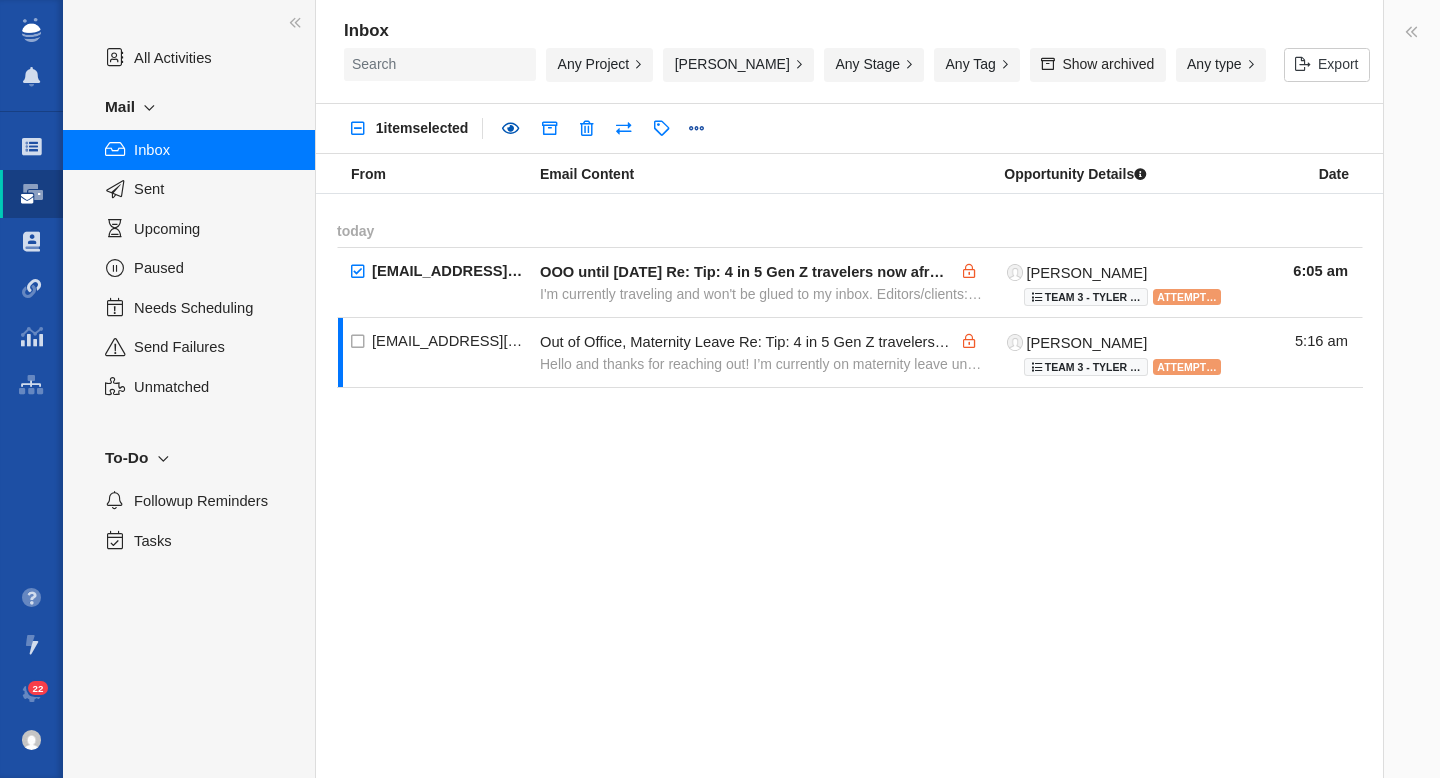 click at bounding box center (510, 129) 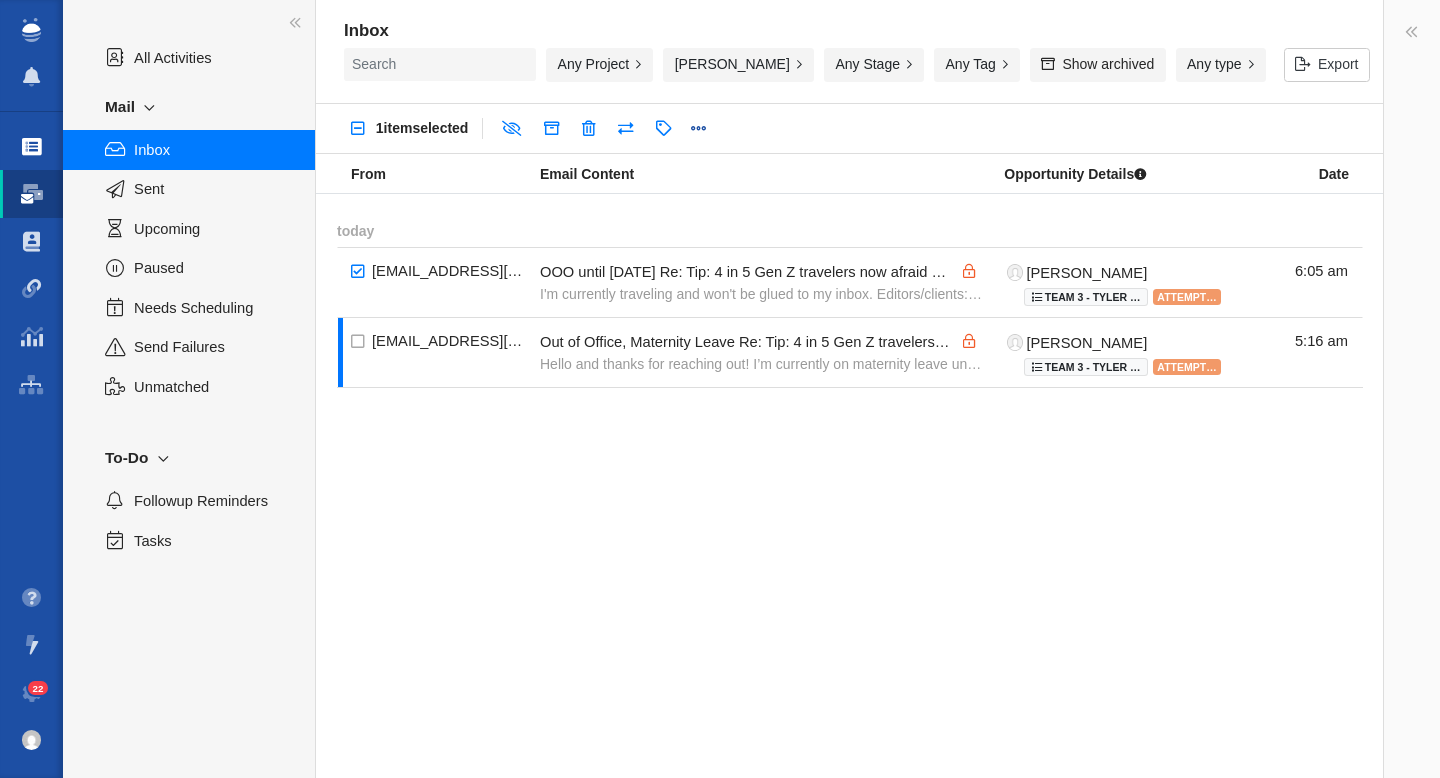 click at bounding box center [32, 147] 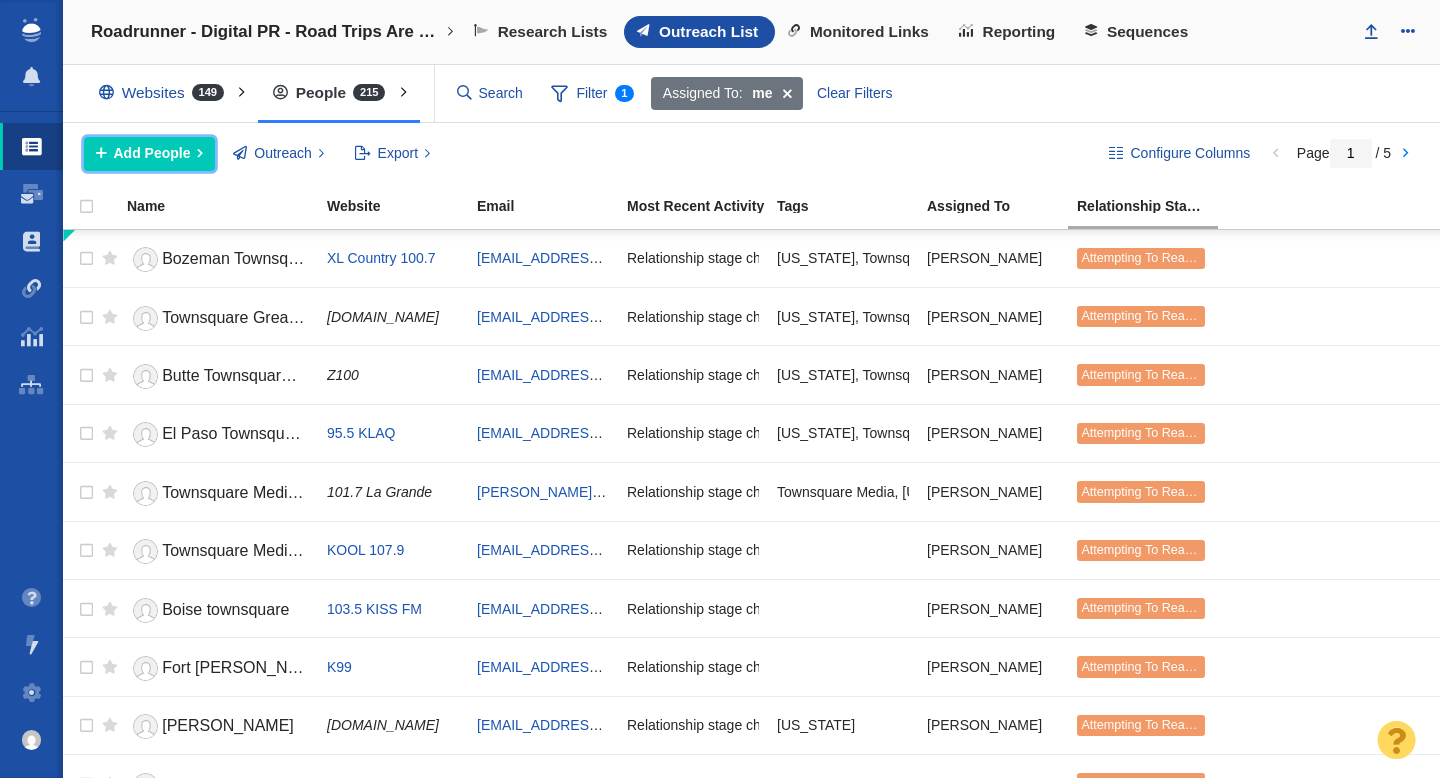 click on "Add People" at bounding box center (152, 153) 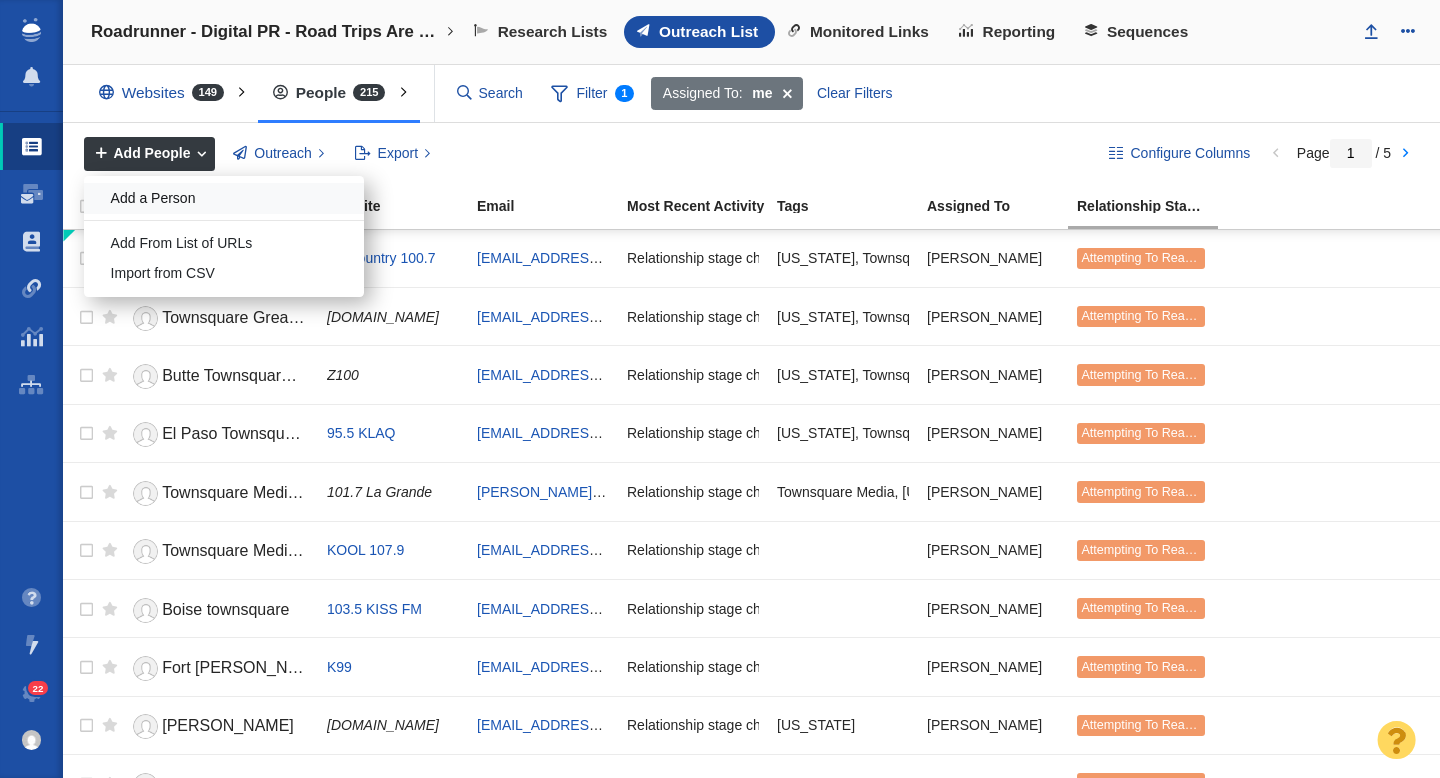 click on "Add a Person" at bounding box center [224, 198] 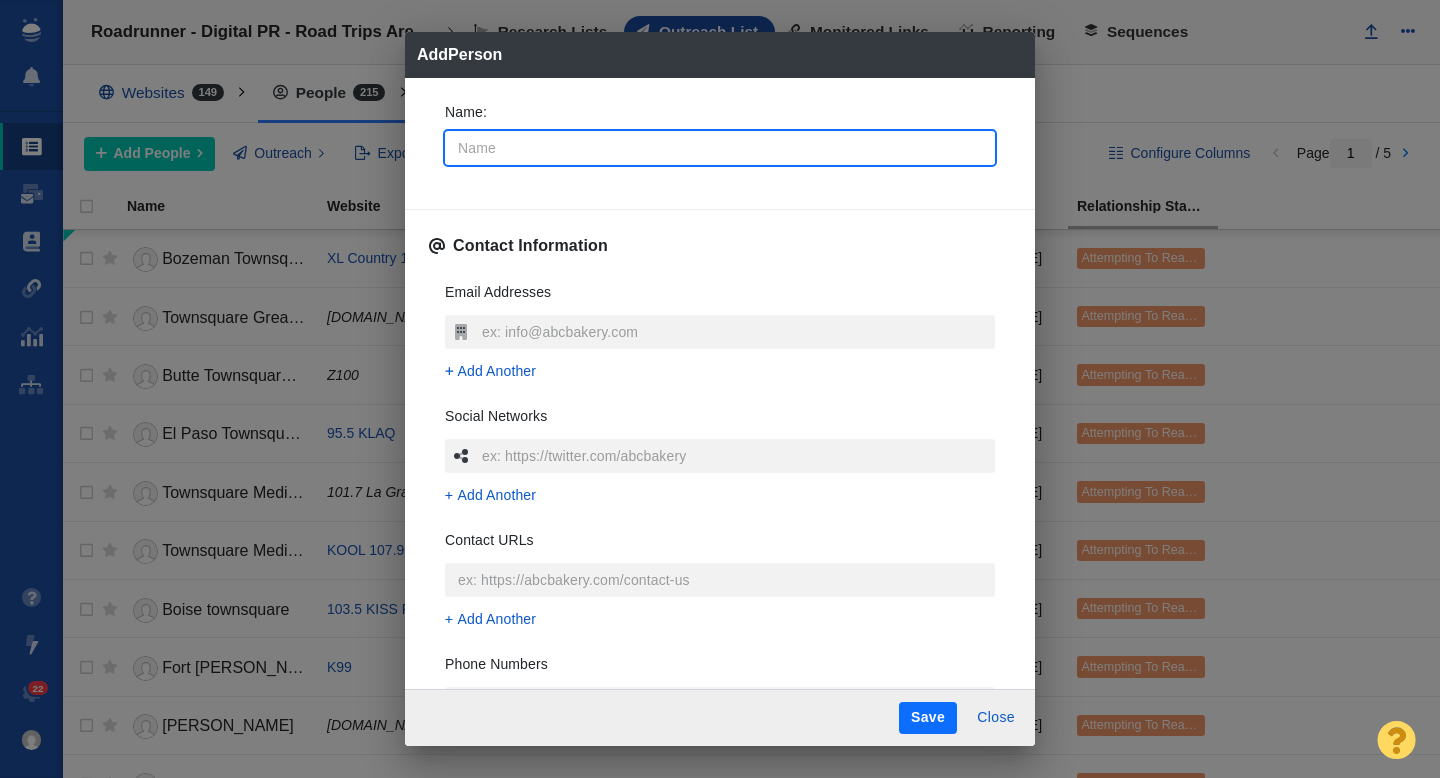 type on "P" 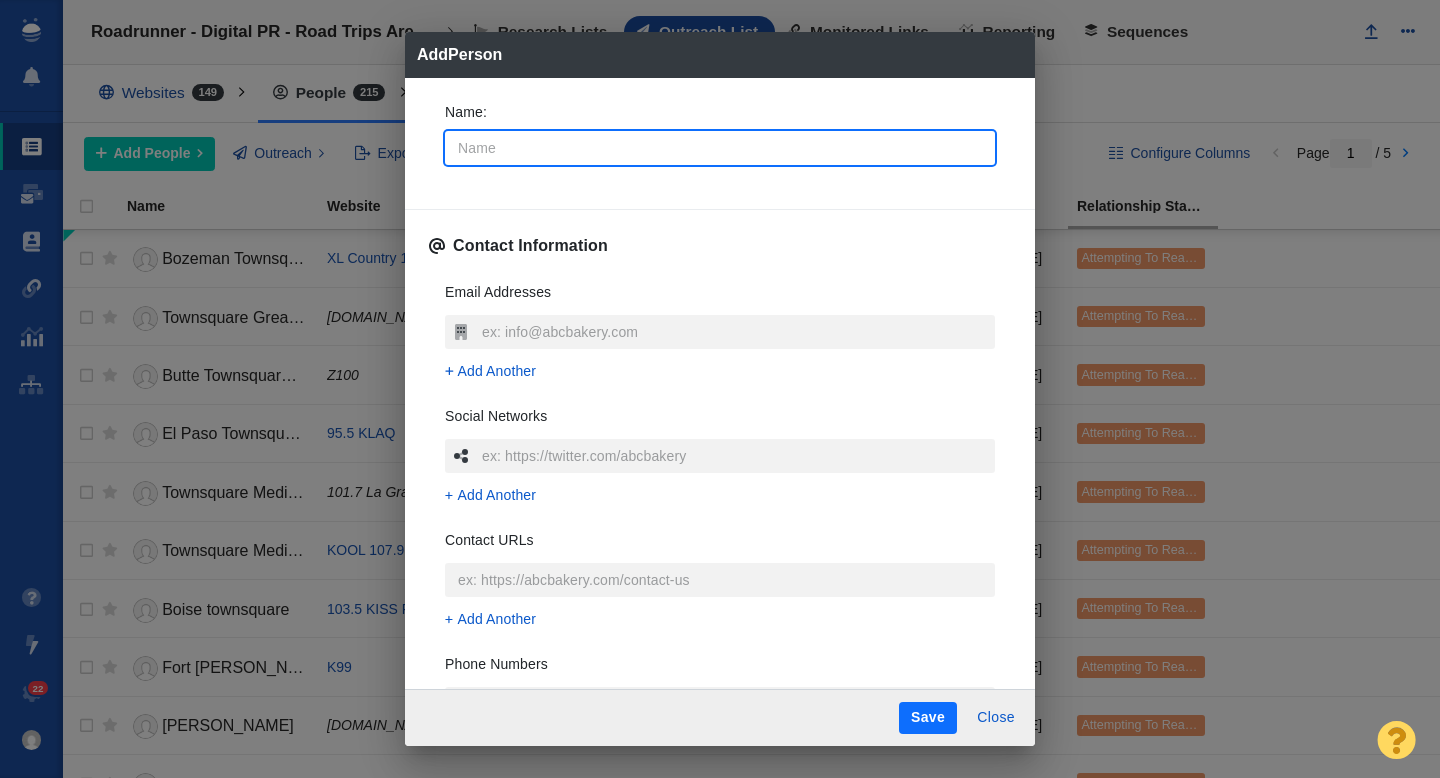type on "x" 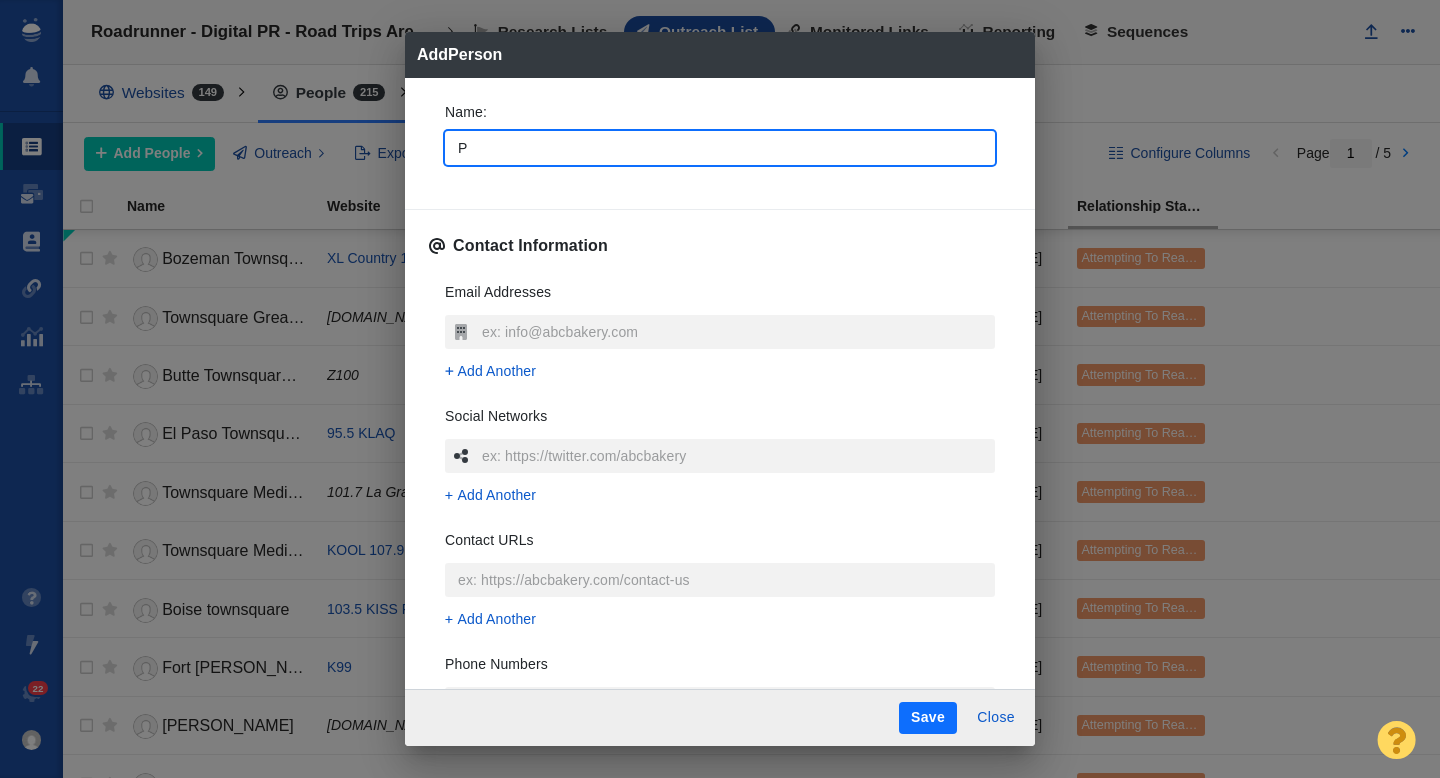 type on "Pe" 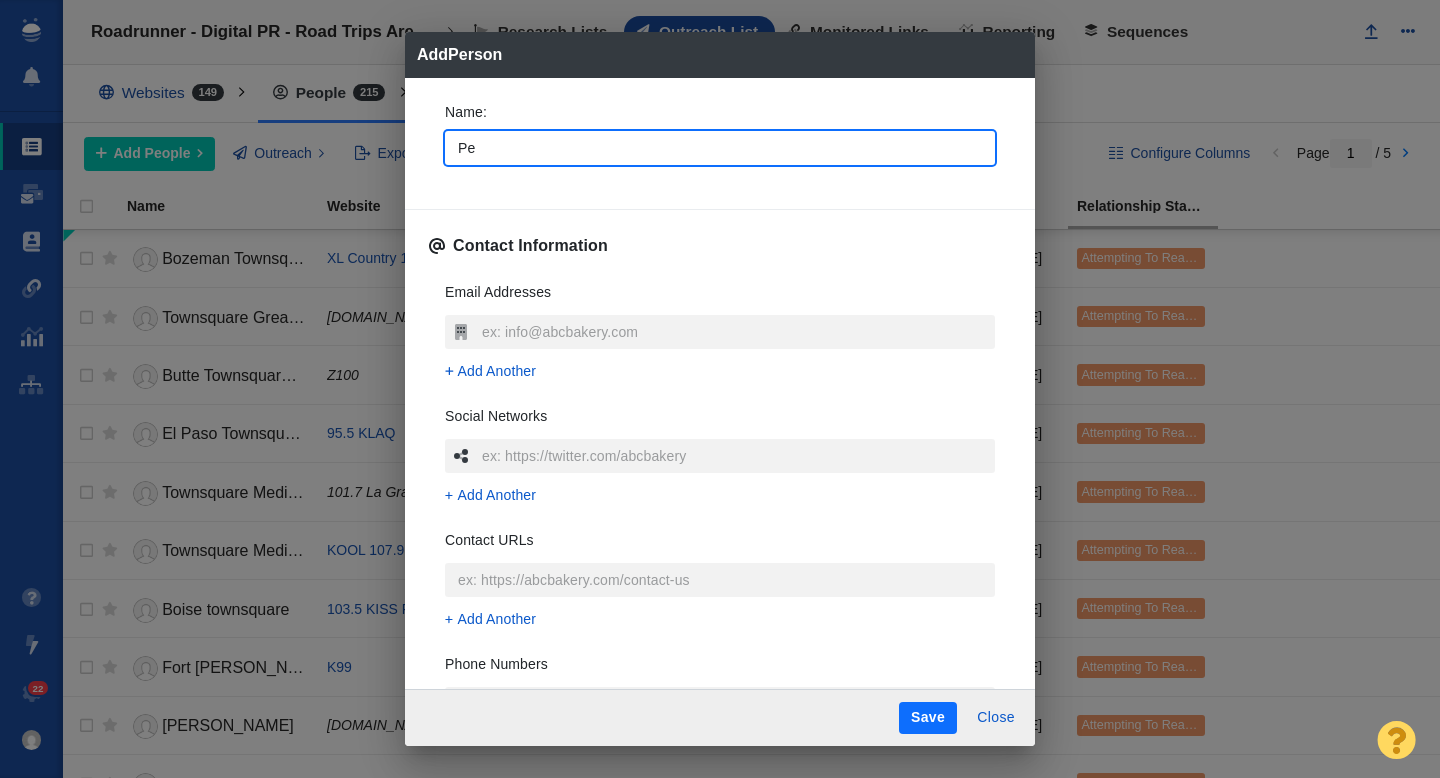 type on "Pet" 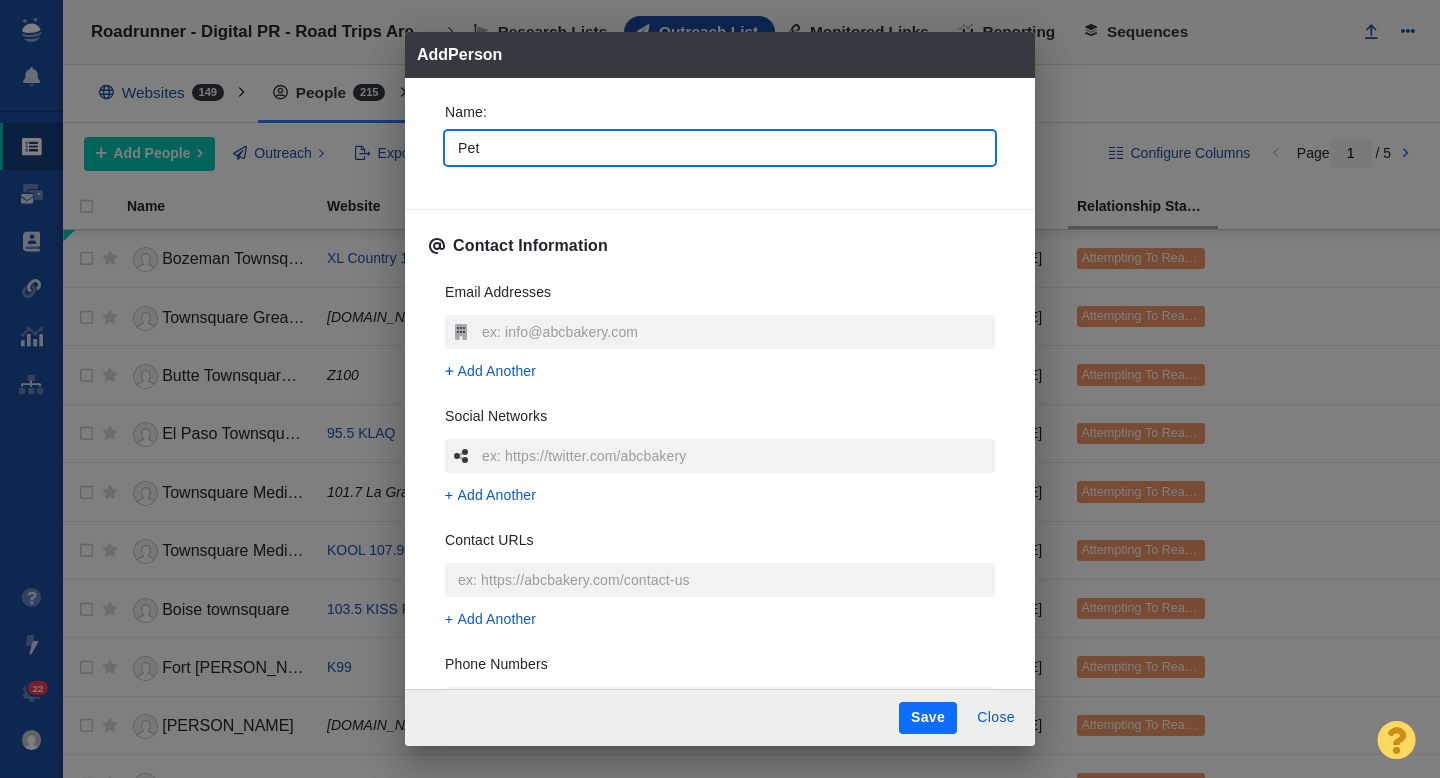 type on "Pete" 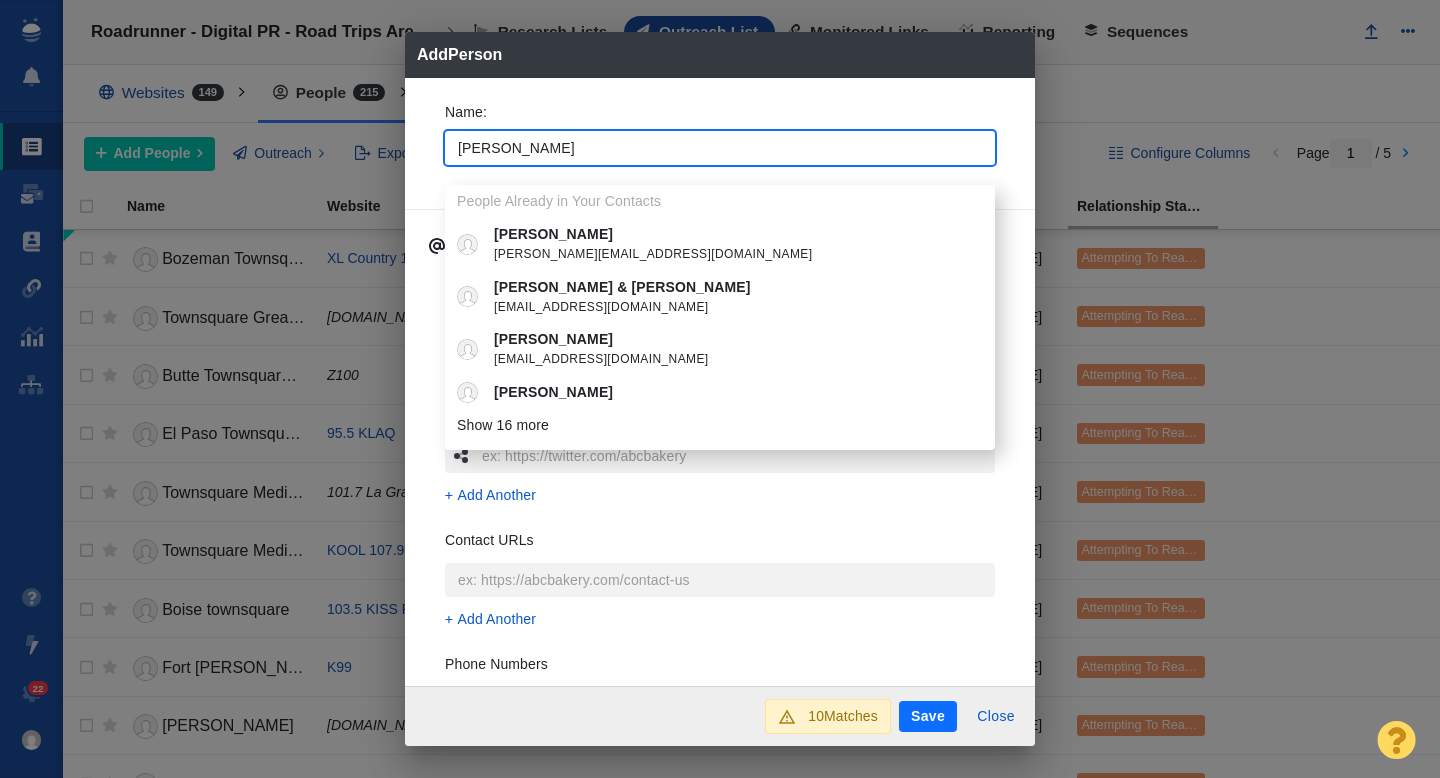 type on "Pete" 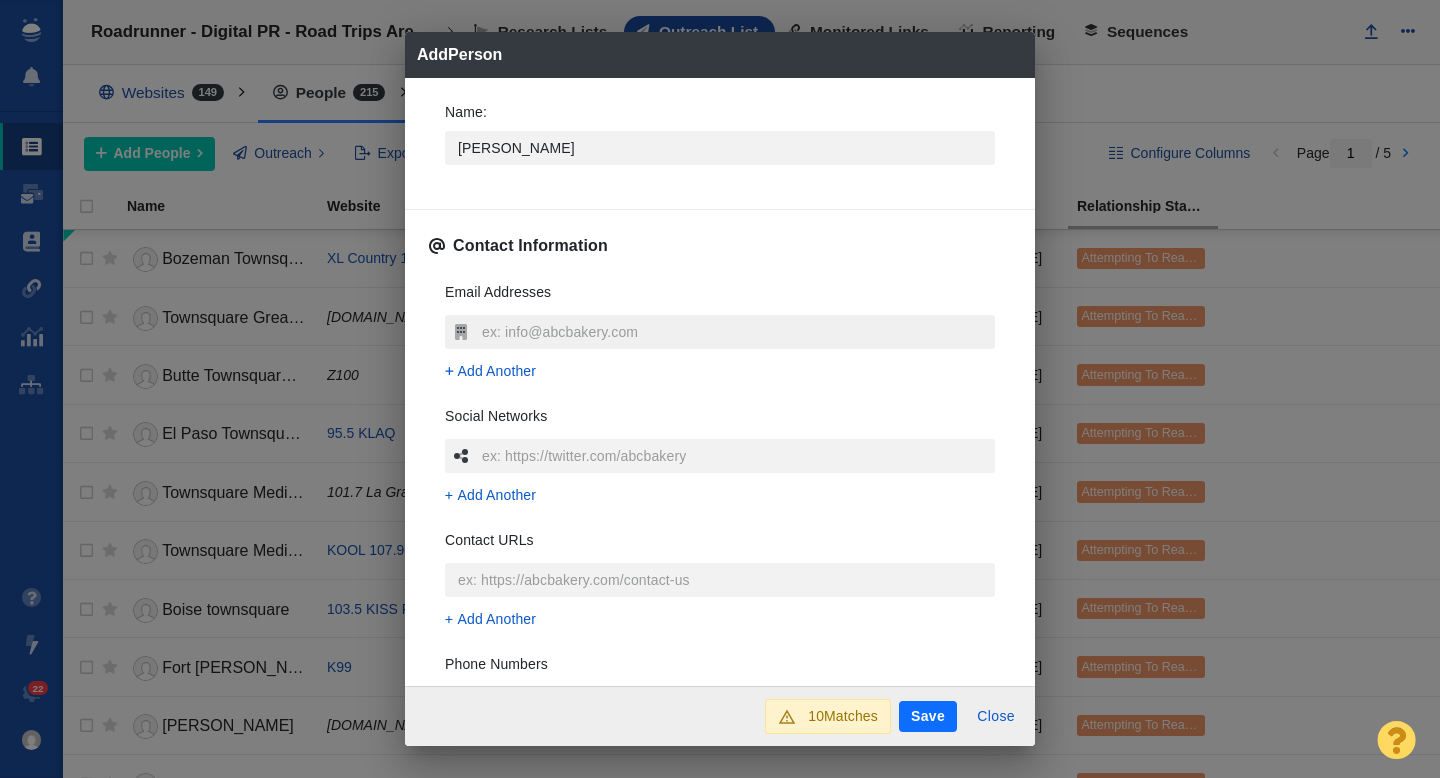 click at bounding box center (736, 332) 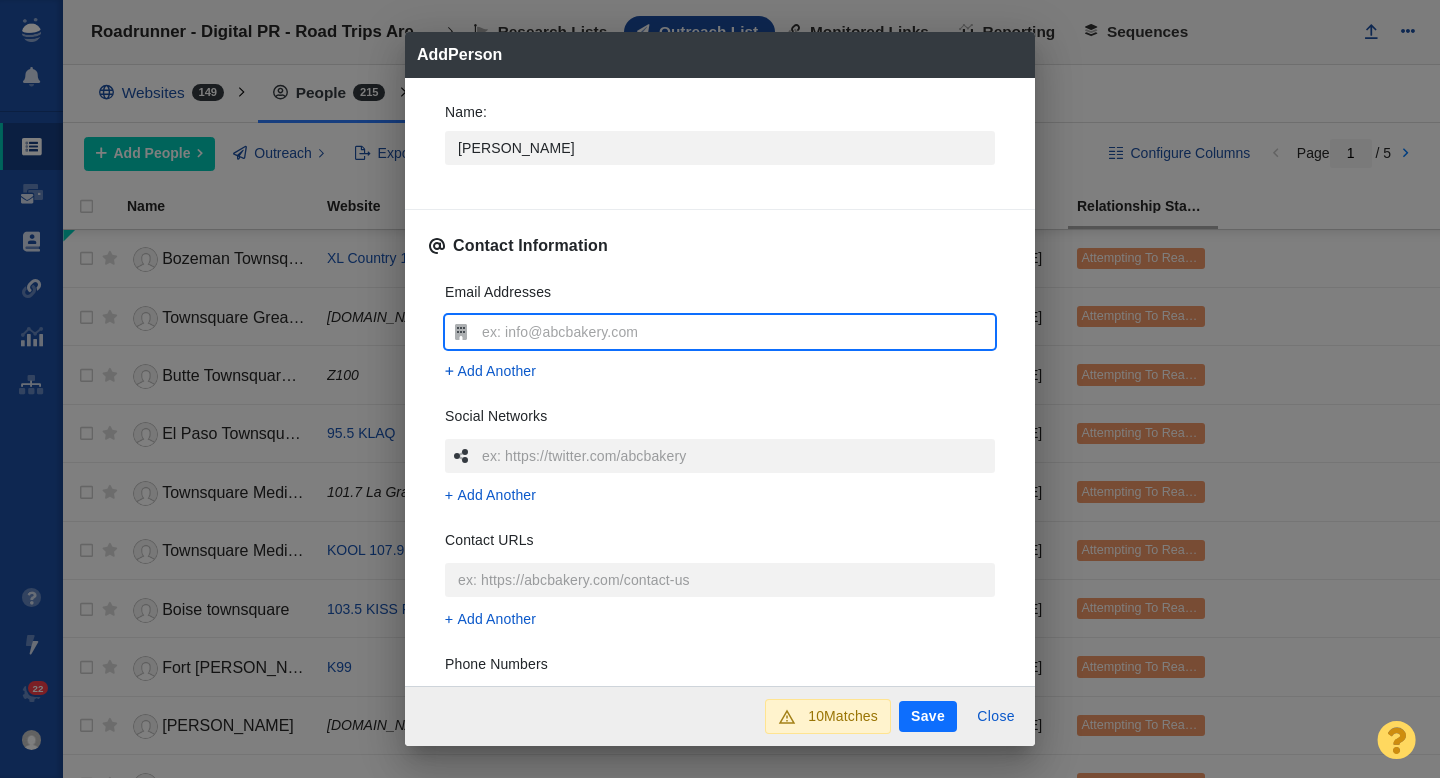 type on "psyme@insider.com" 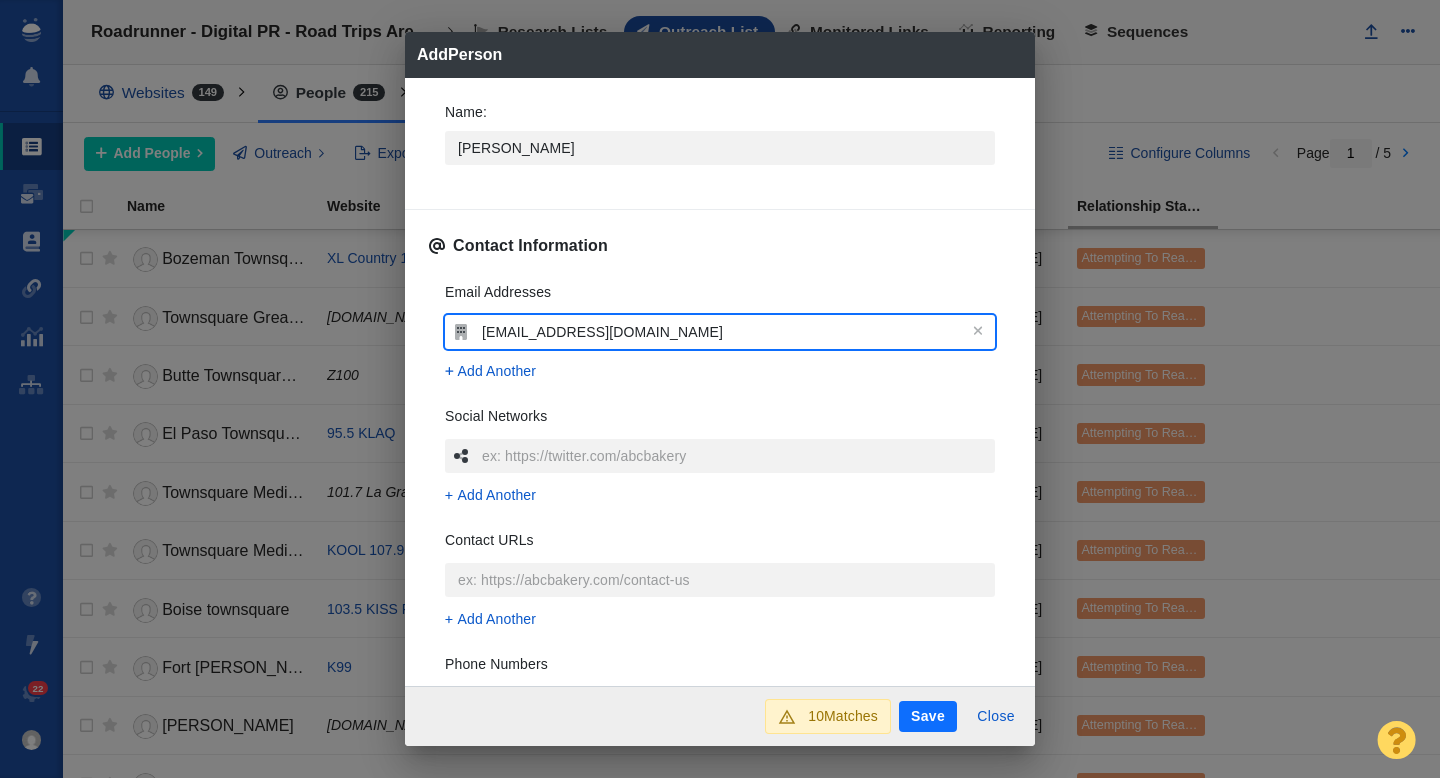 type on "psyme@insider.com" 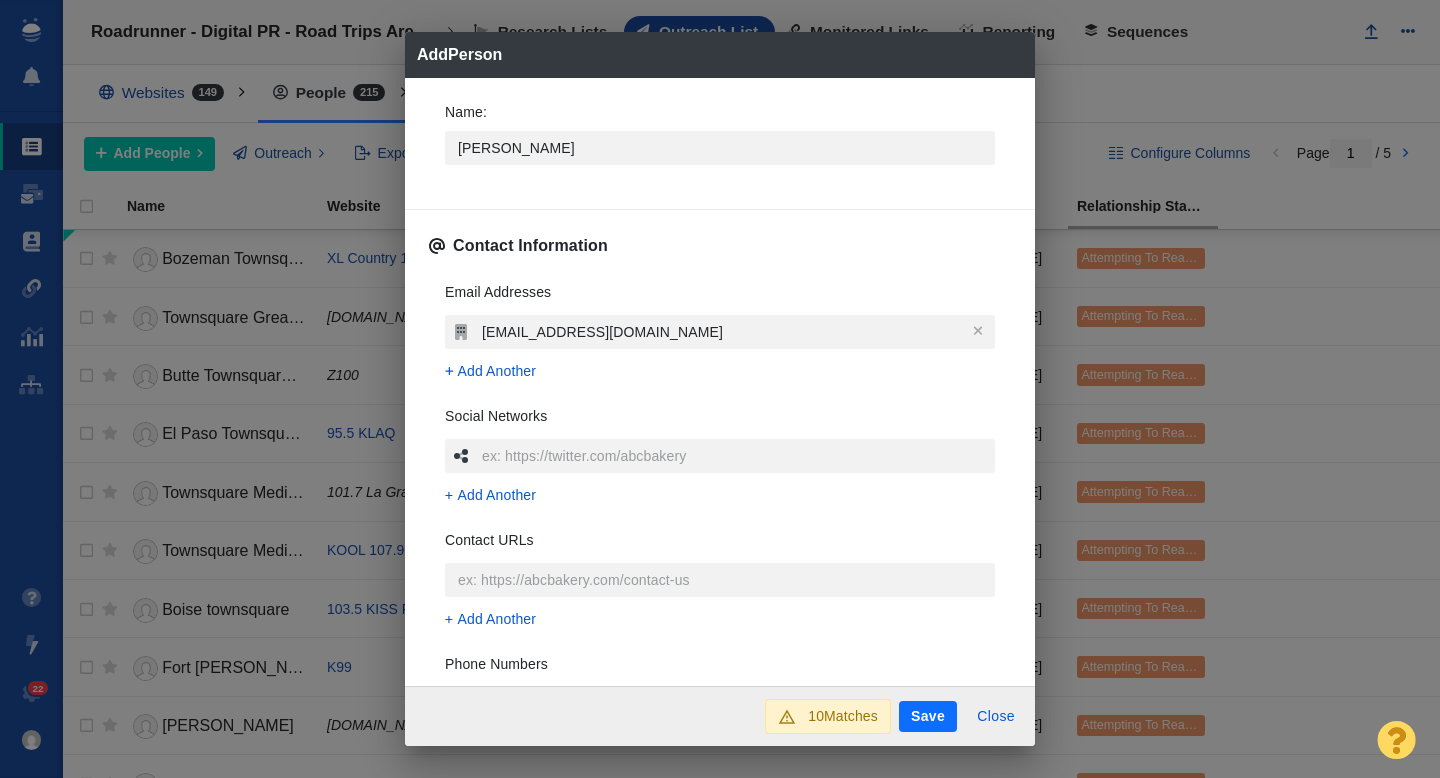 click on "Name : Pete Contact Information Email Addresses psyme@insider.com Add Another Social Networks Add Another Contact URLs Add Another Phone Numbers Add Another Street Addresses Add Street Address Associated Websites Website Name : Domain : Job Title : Add Another About Description : x Tags : People Custom Fields Author Batch ID : Domain :" at bounding box center [720, 382] 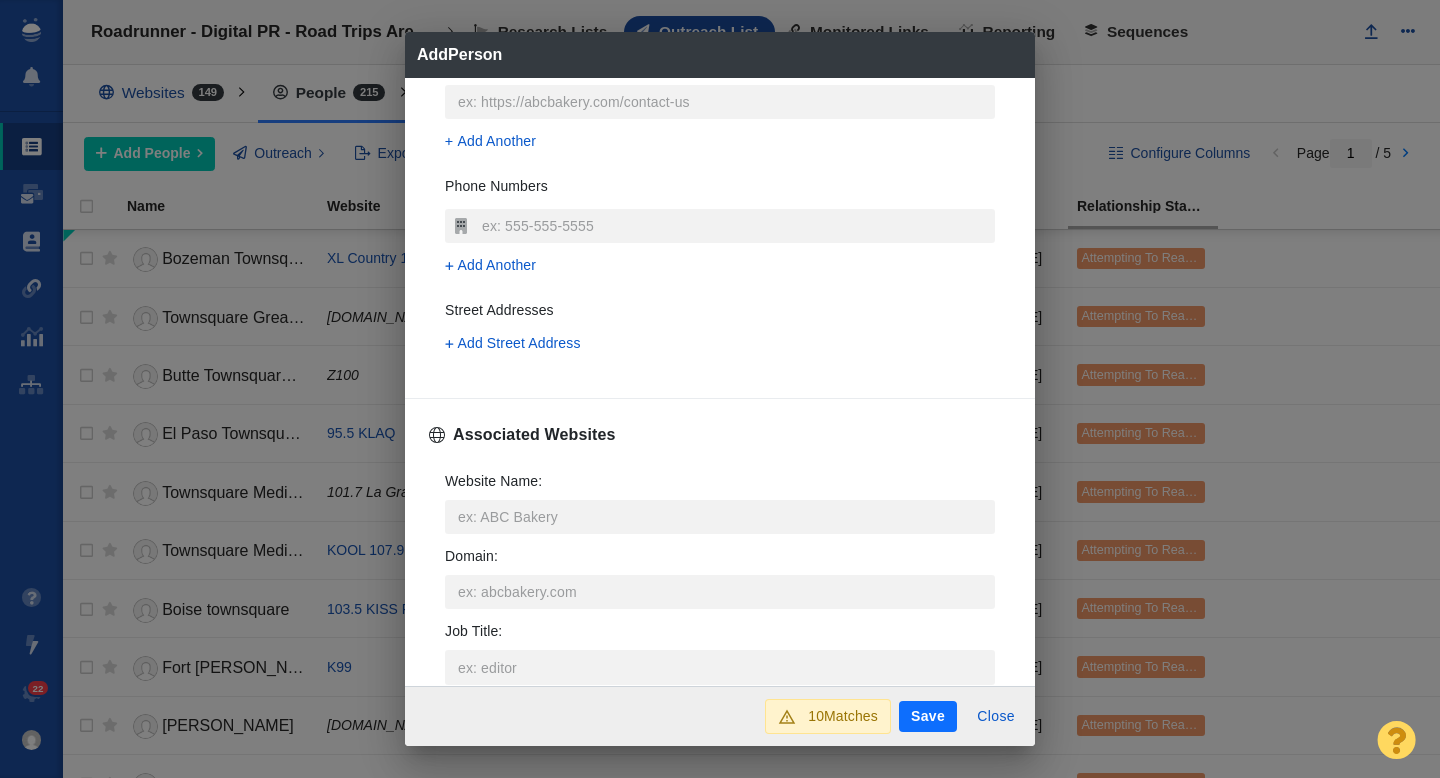scroll, scrollTop: 562, scrollLeft: 0, axis: vertical 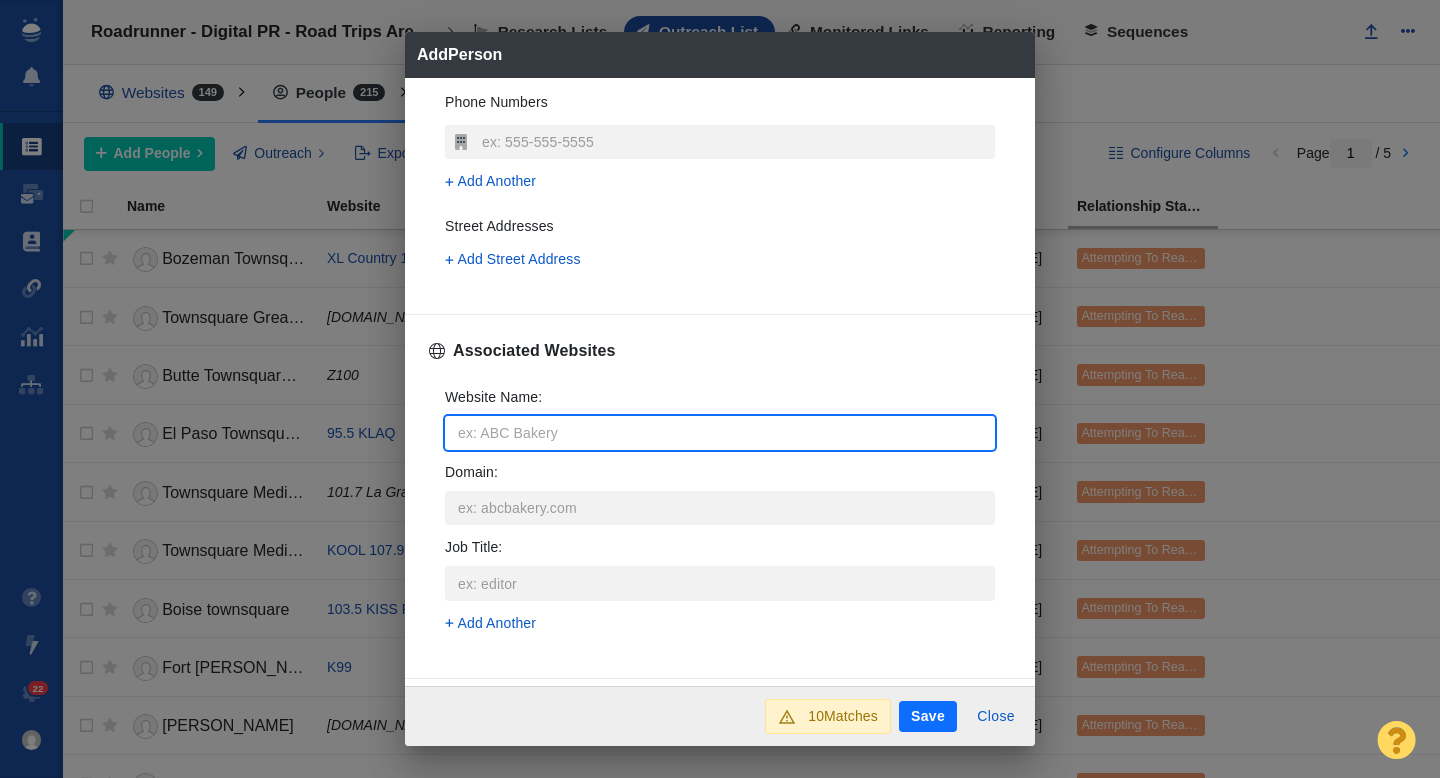 click on "Website Name :" at bounding box center (720, 433) 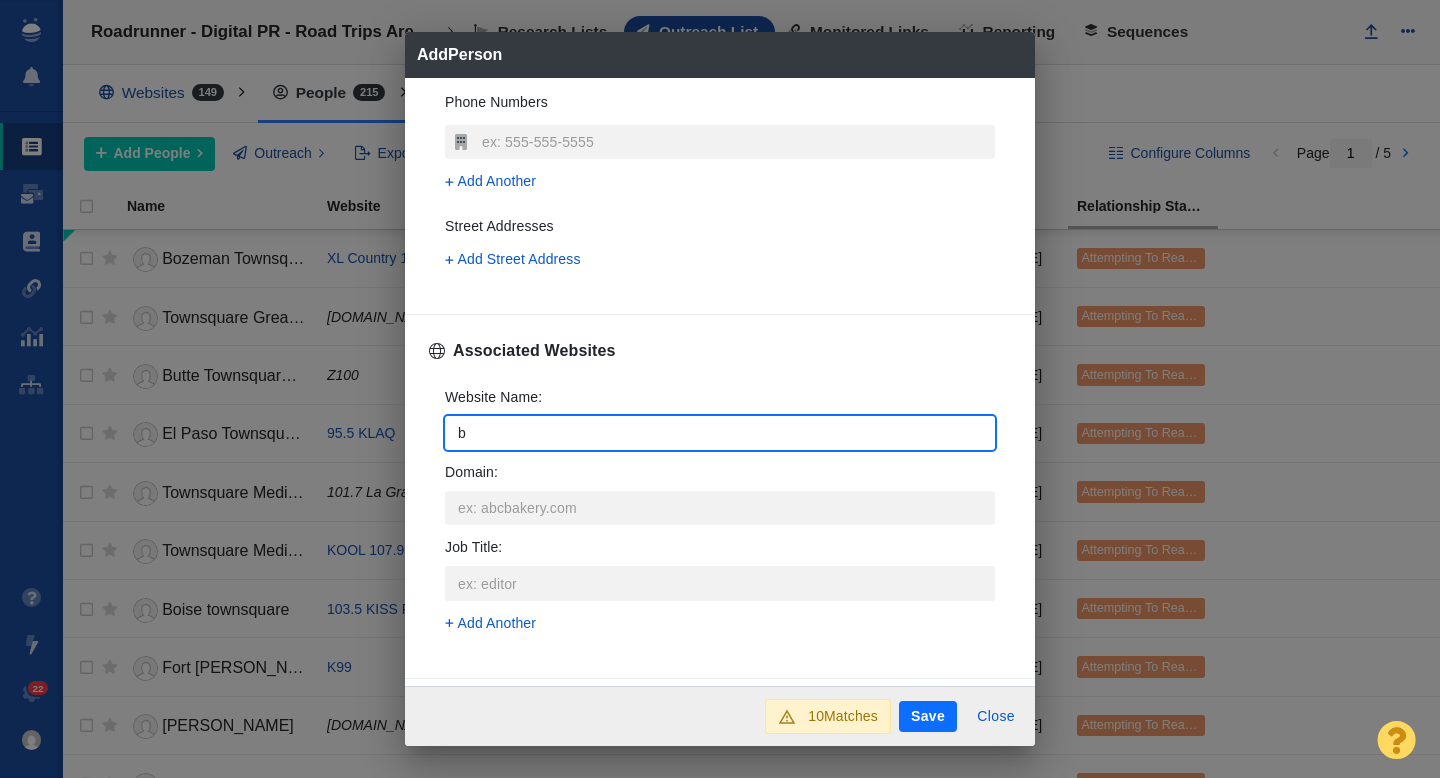type on "bu" 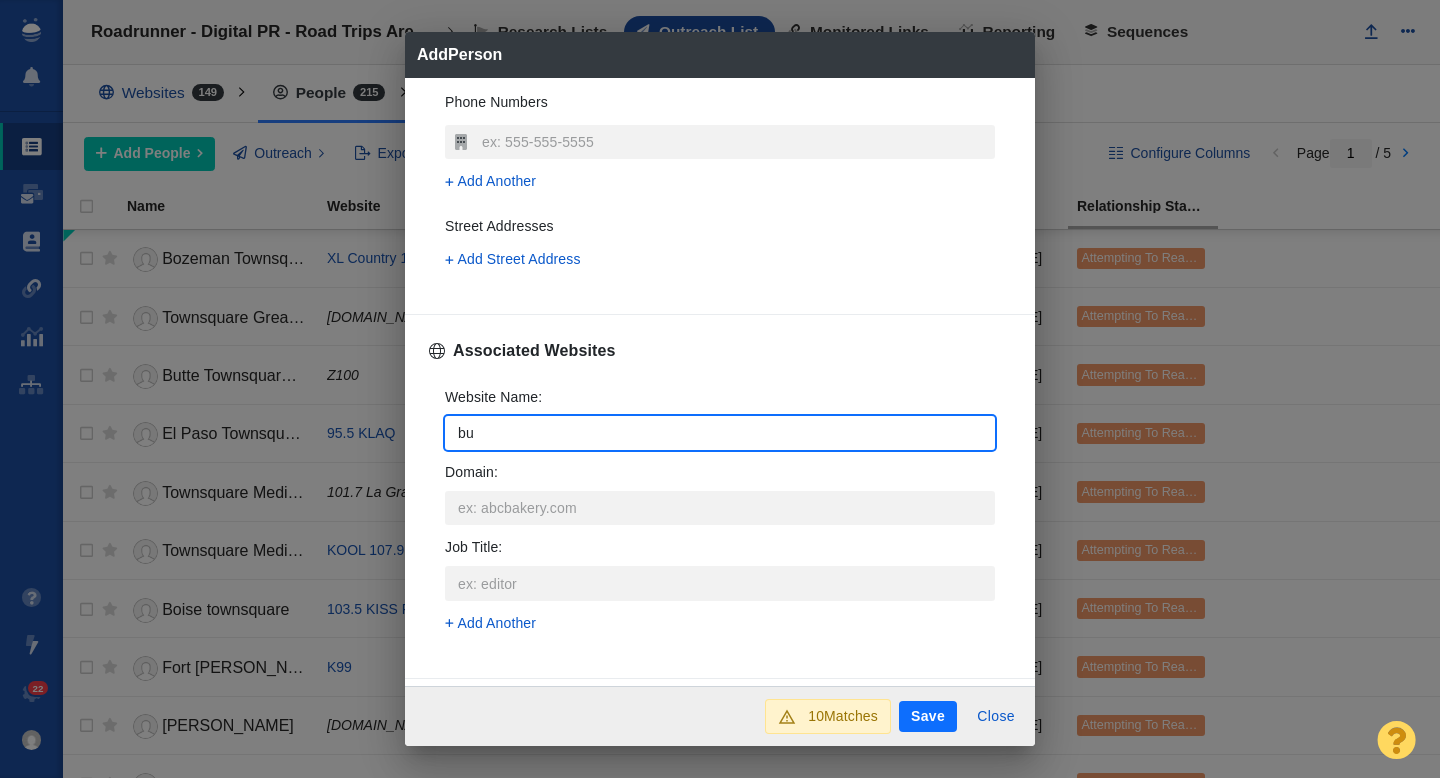 type on "bus" 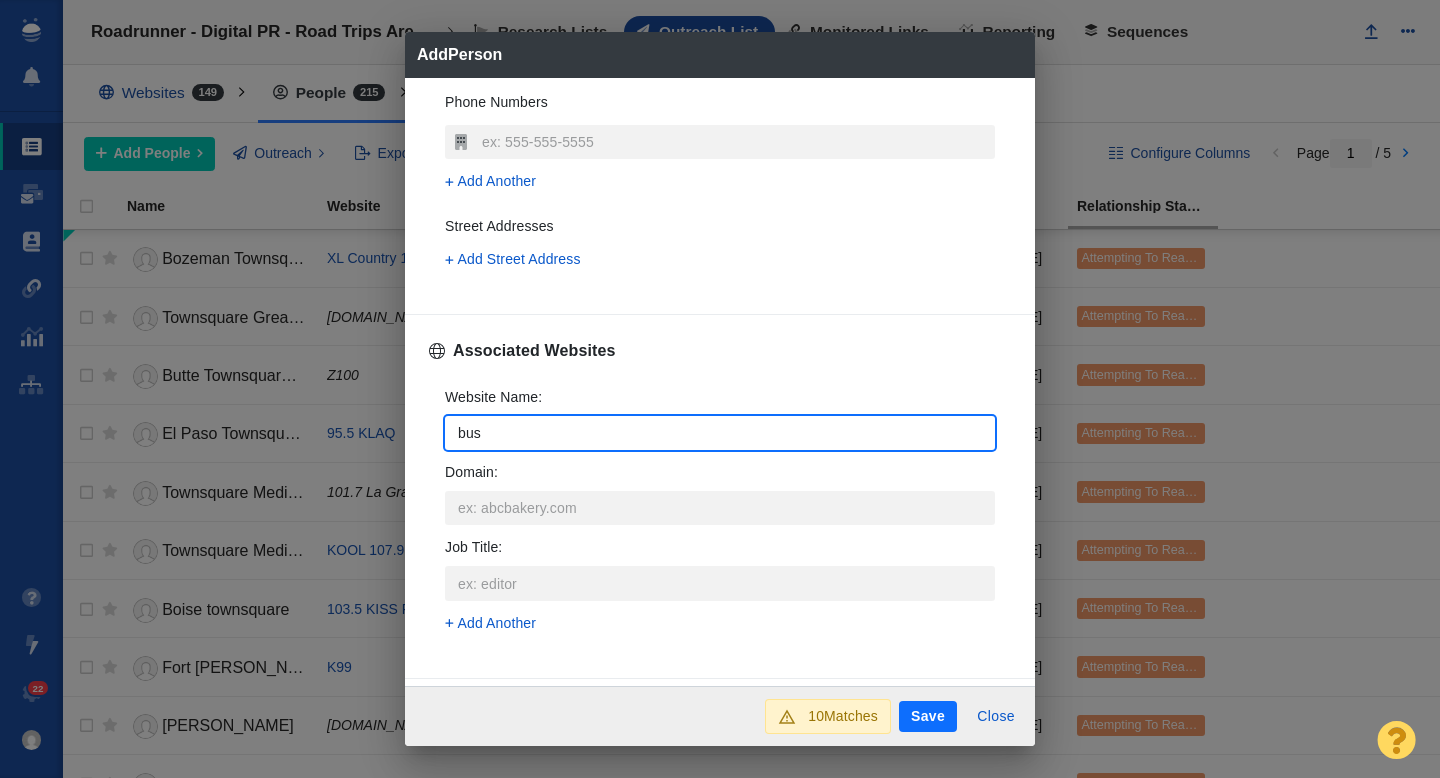 type on "busi" 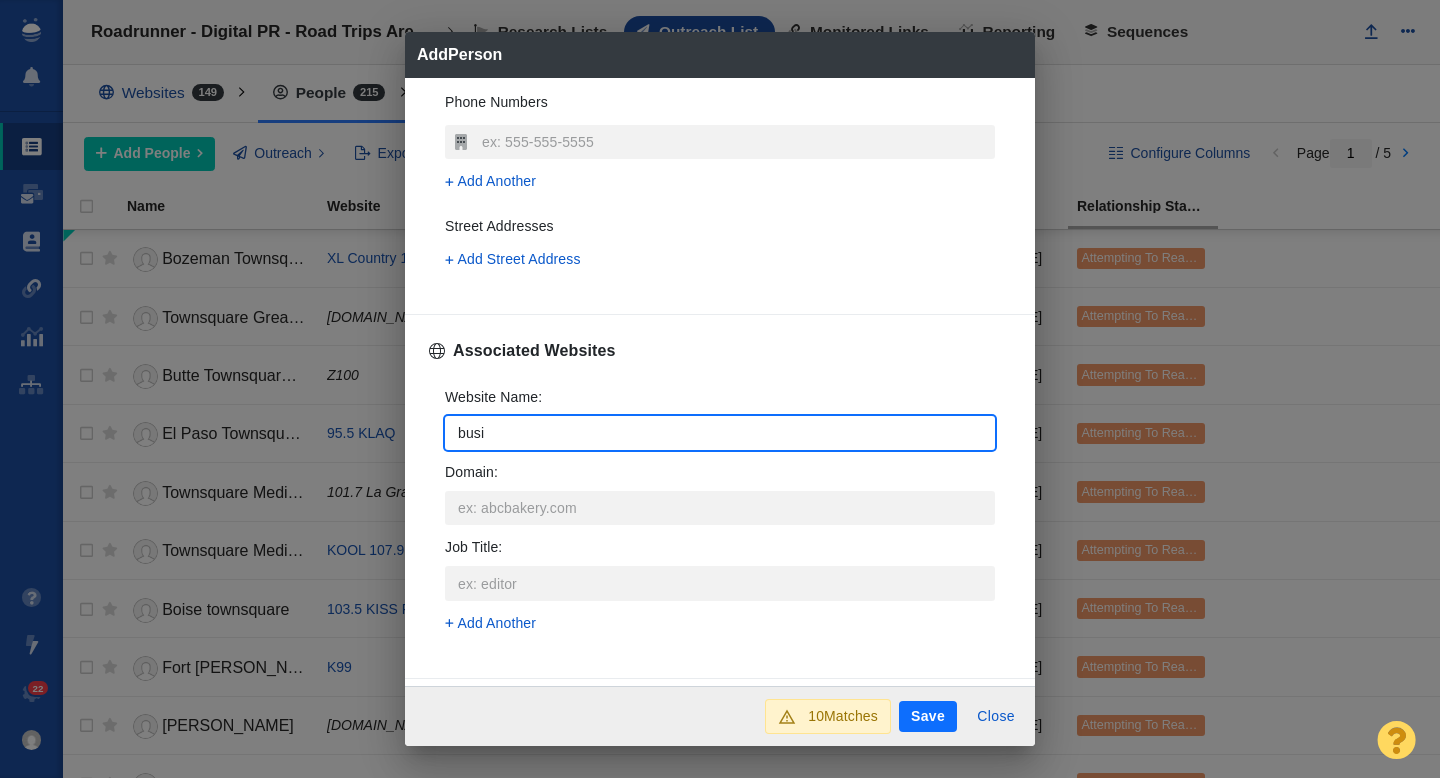 type on "busin" 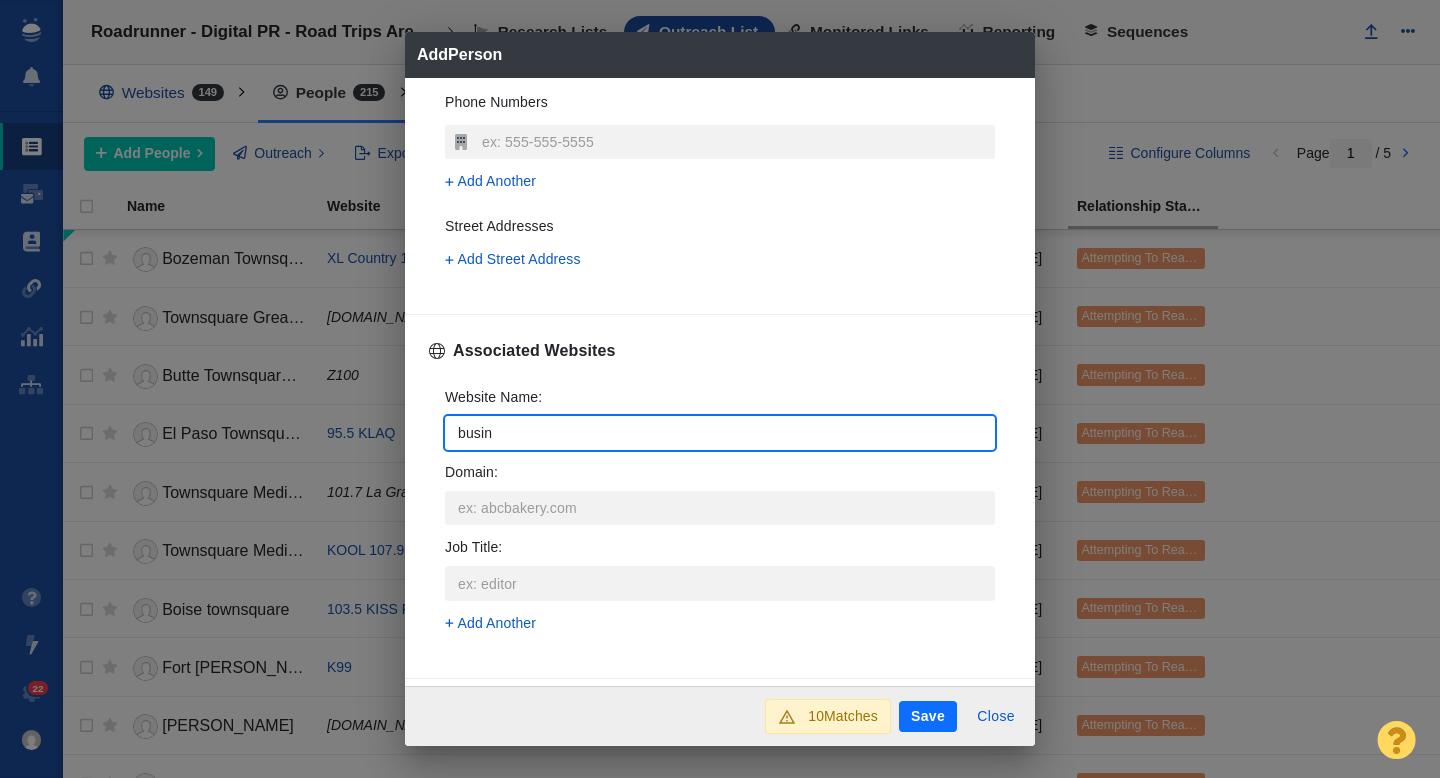 type on "x" 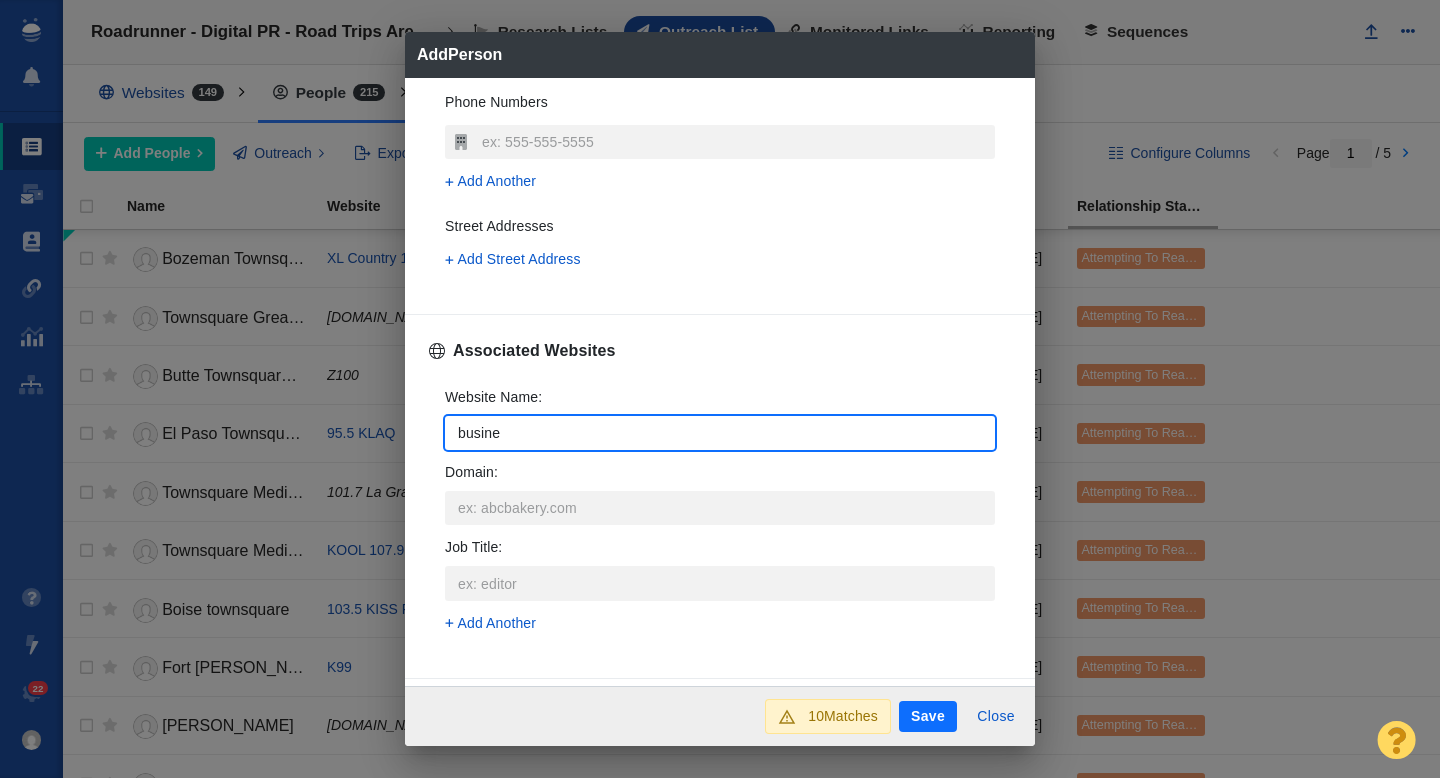 type on "x" 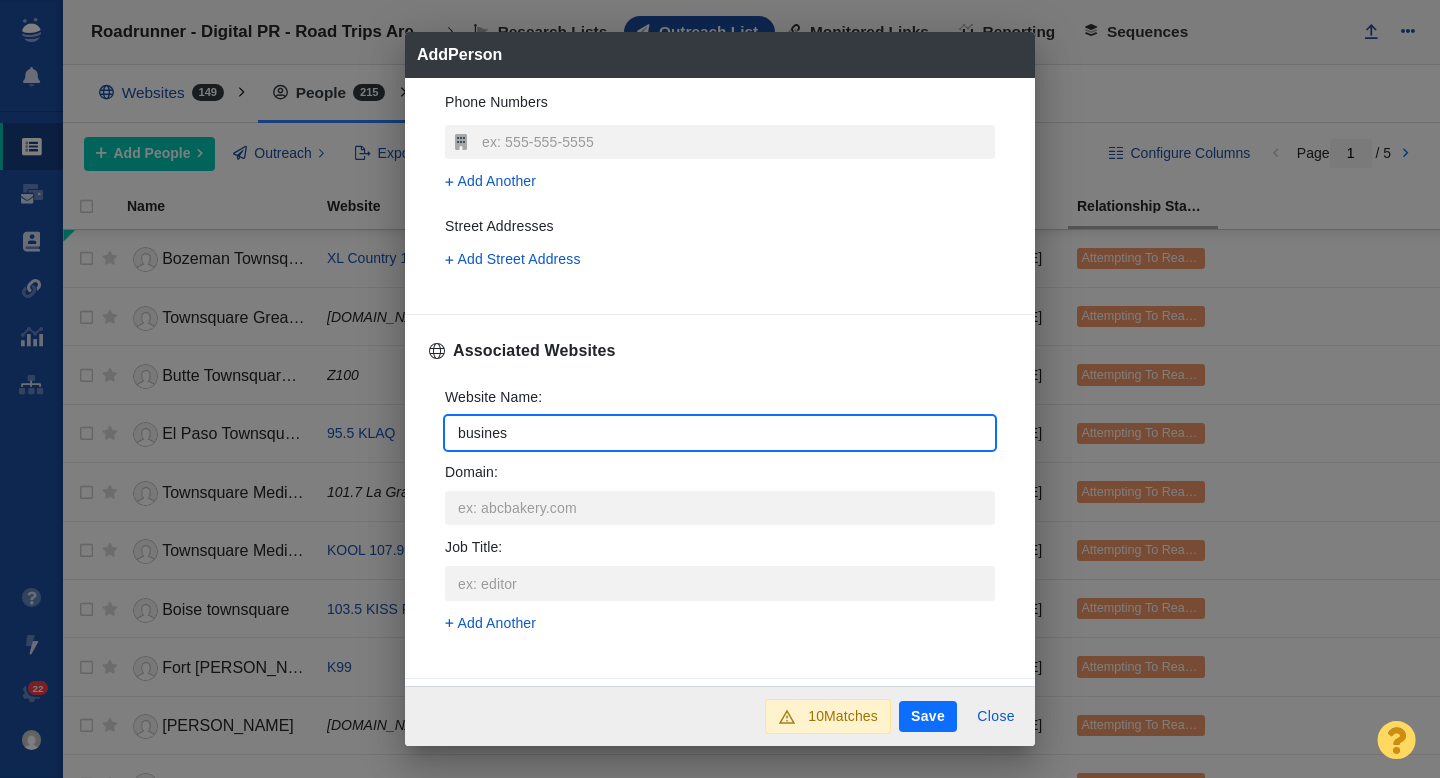type on "business" 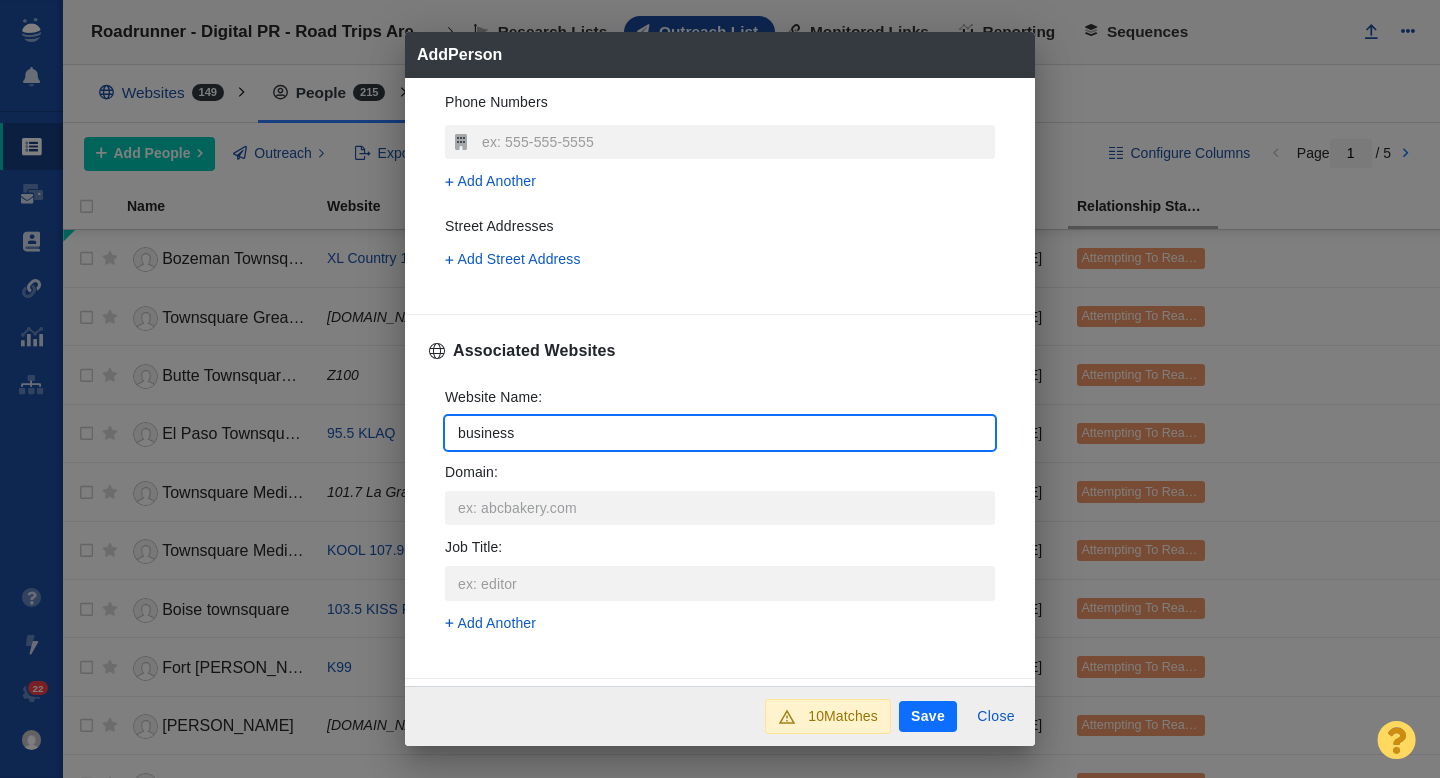 type on "businessi" 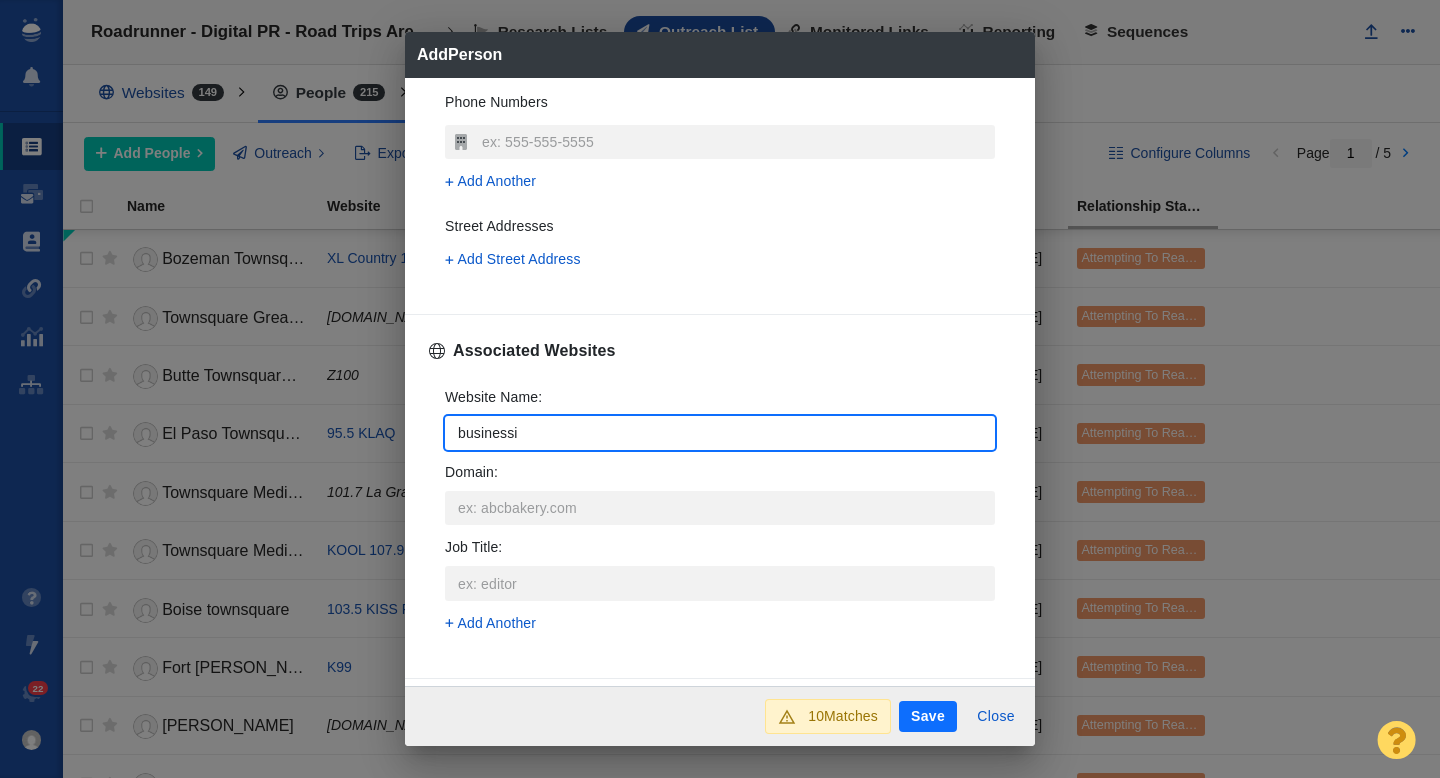 type on "x" 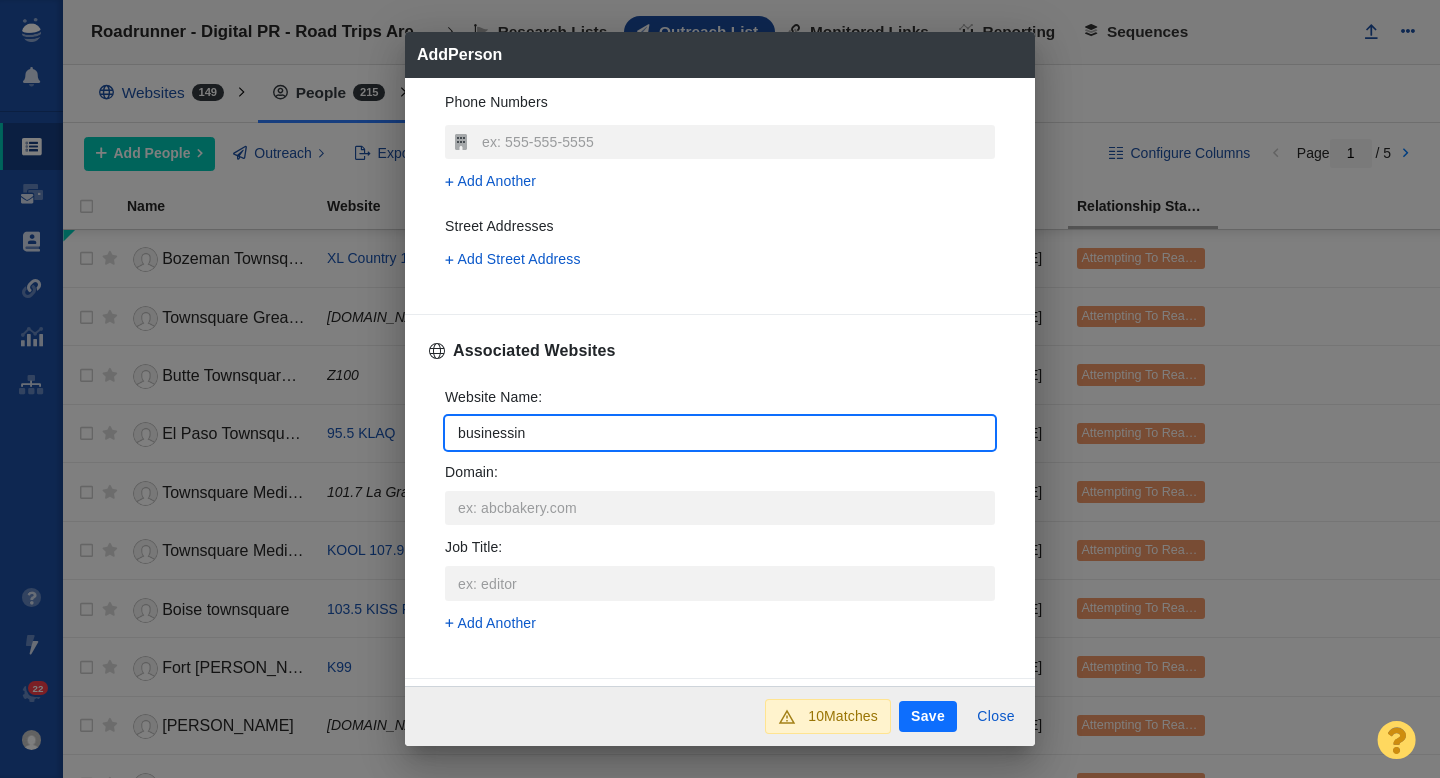 type on "businessins" 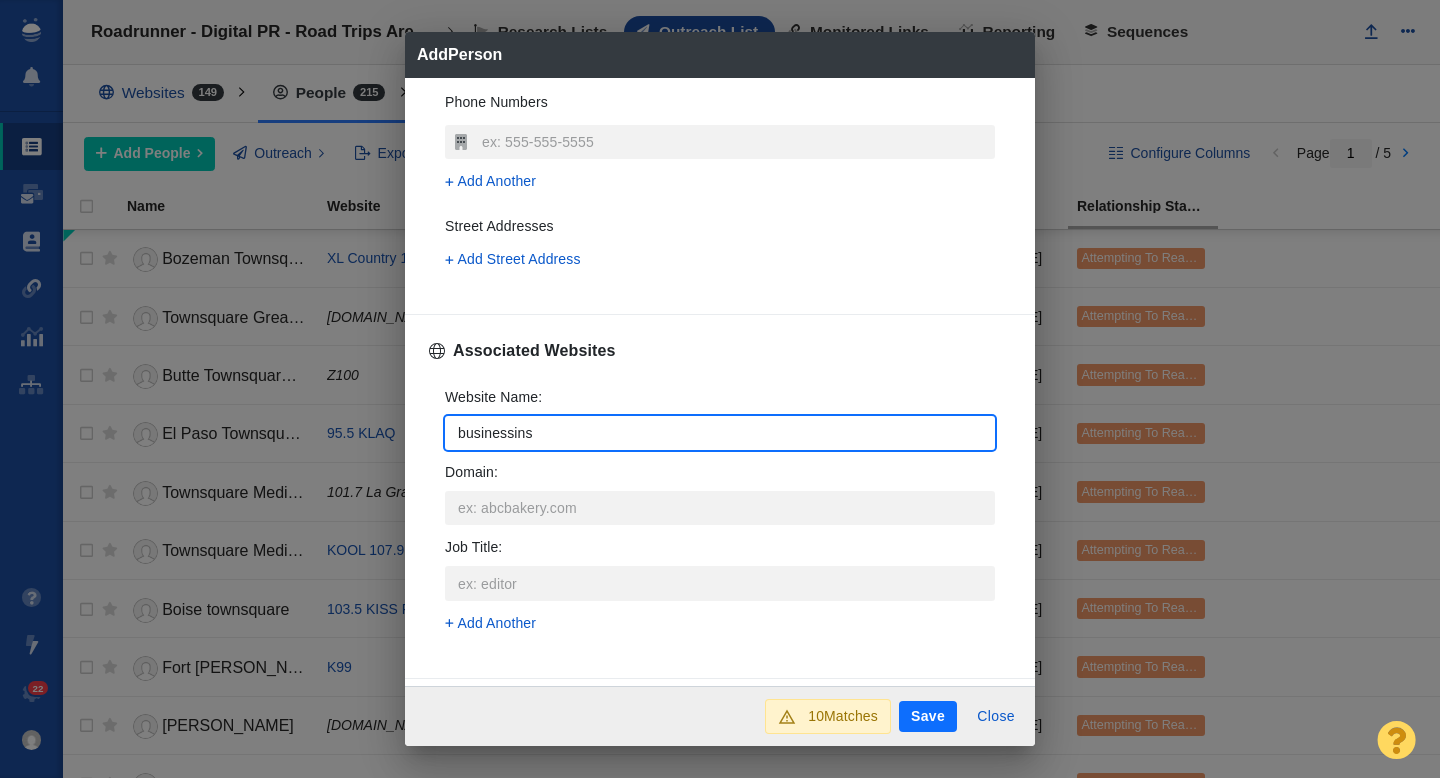 type on "businessinsi" 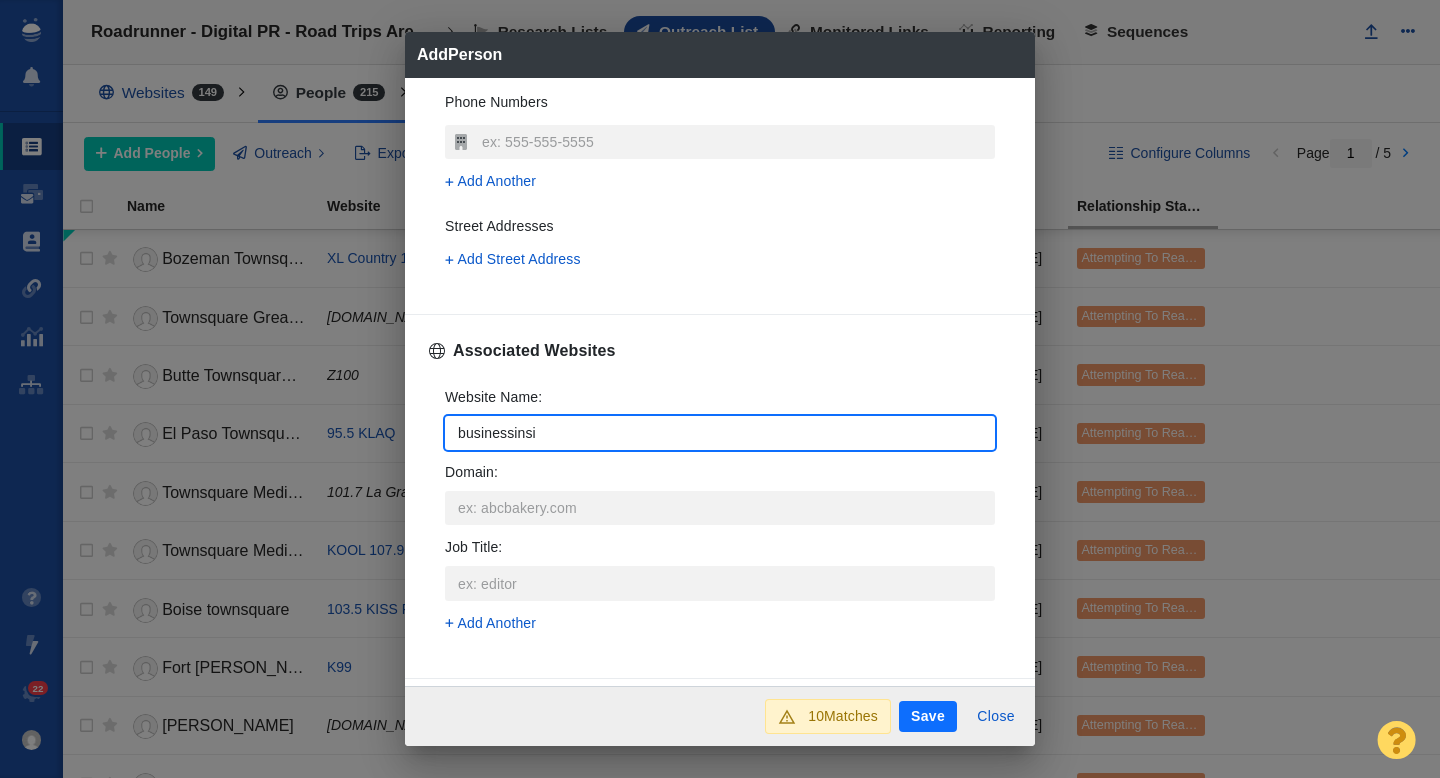type on "x" 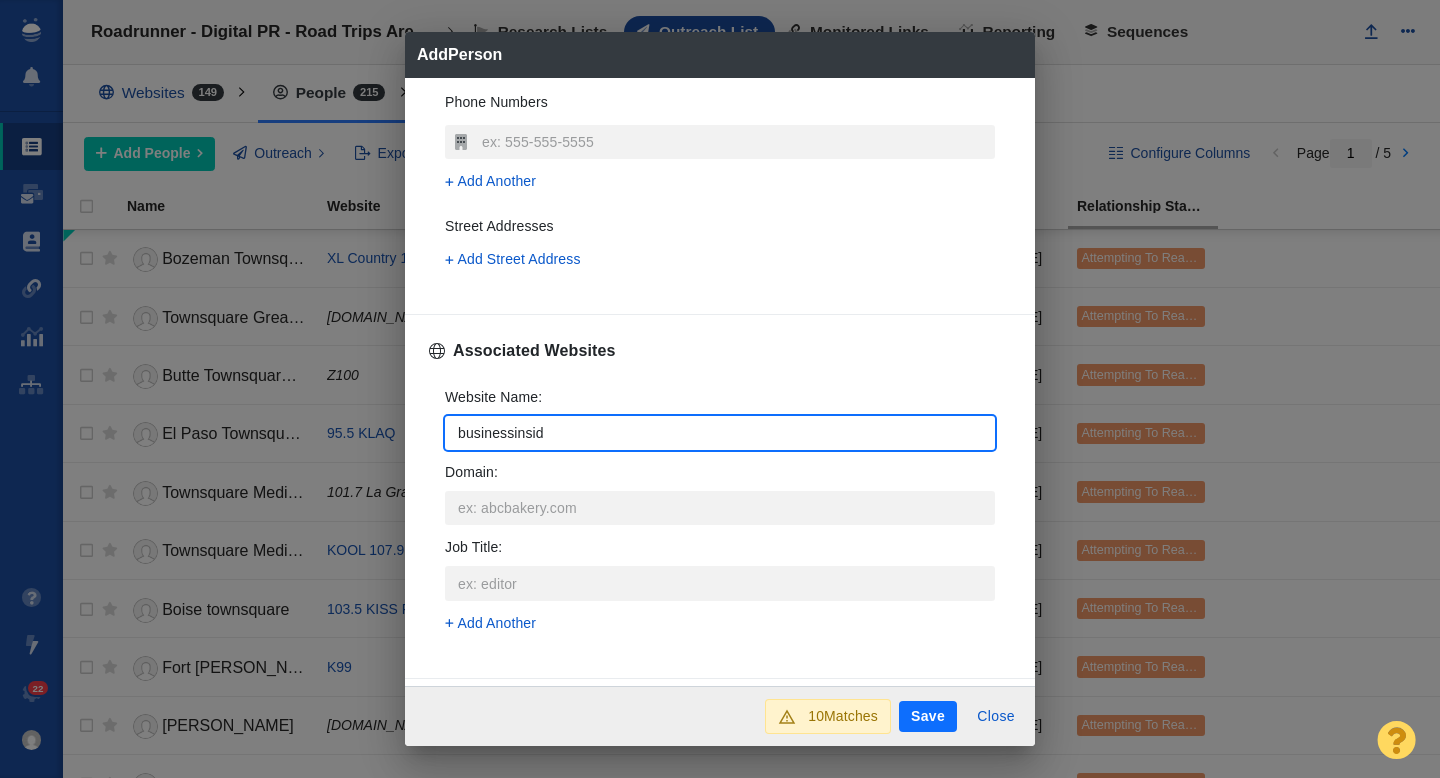 type on "businessinside" 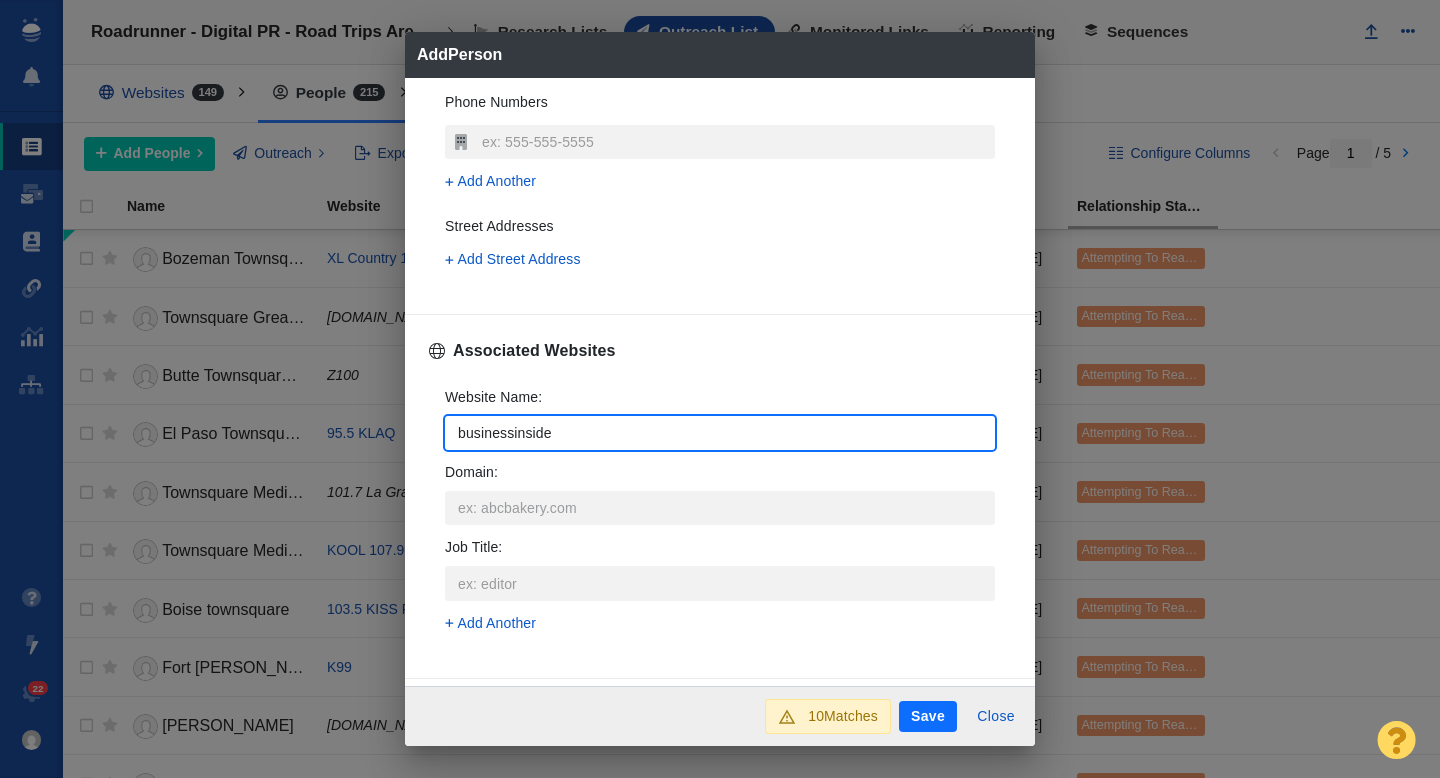 type on "businessinsider" 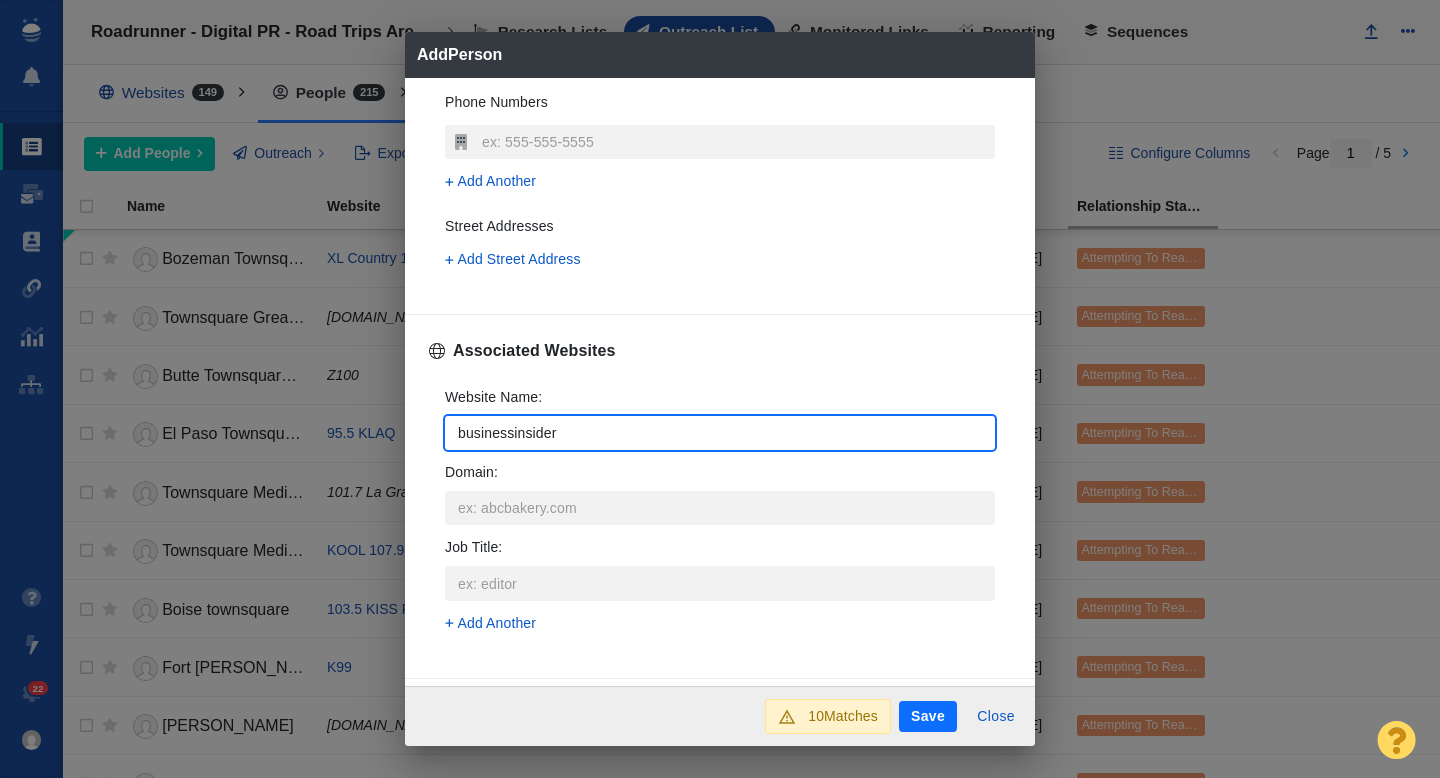type on "businessinsider." 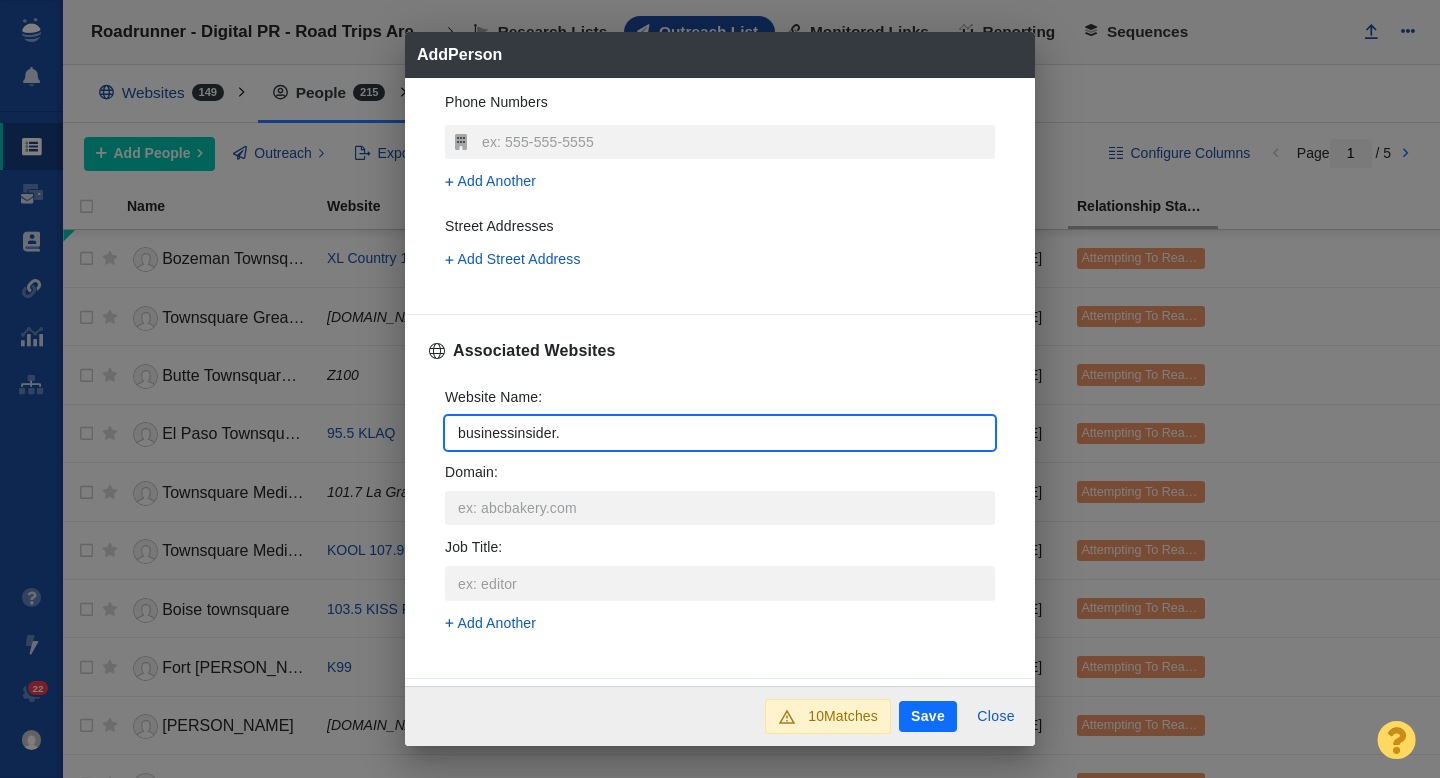 type on "businessinsider.c" 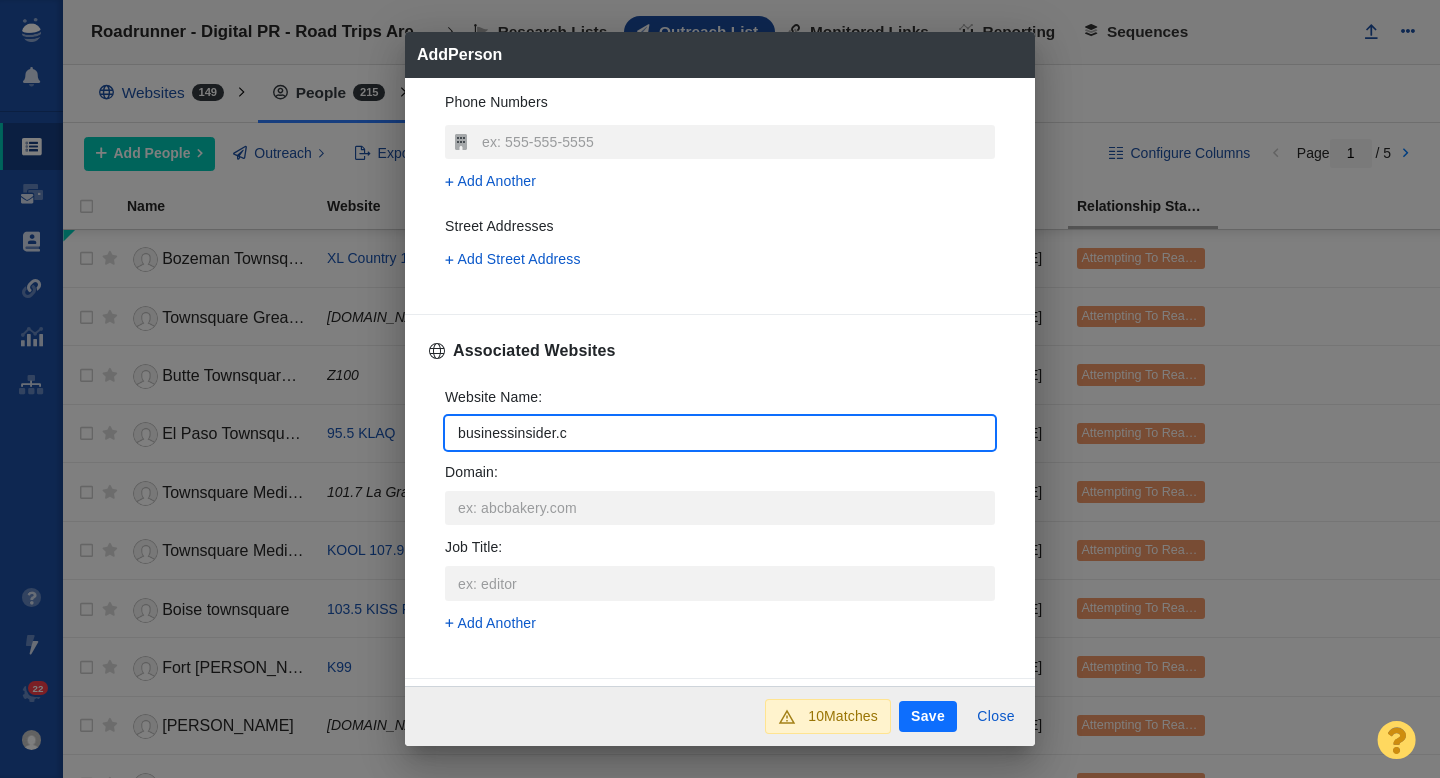 type on "businessinsider.co" 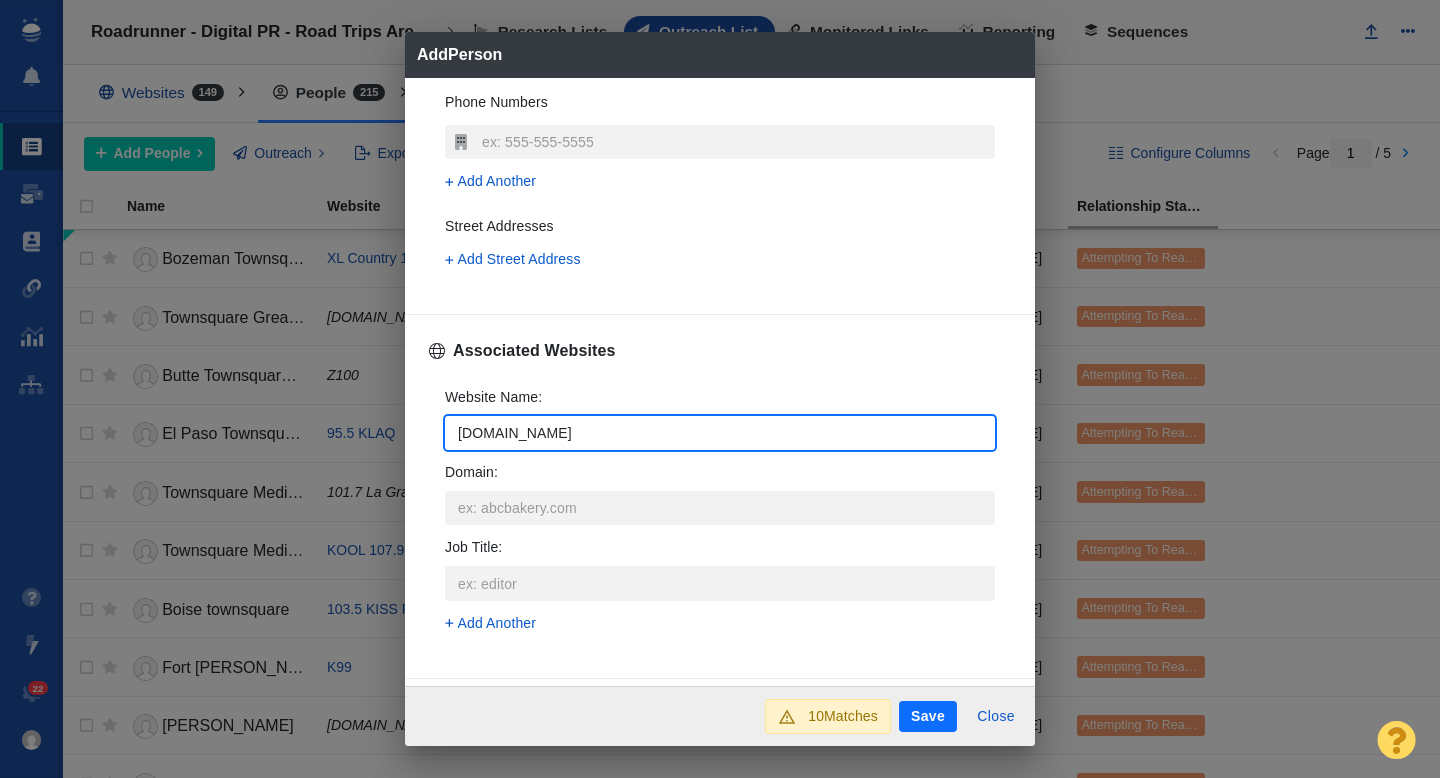 type on "x" 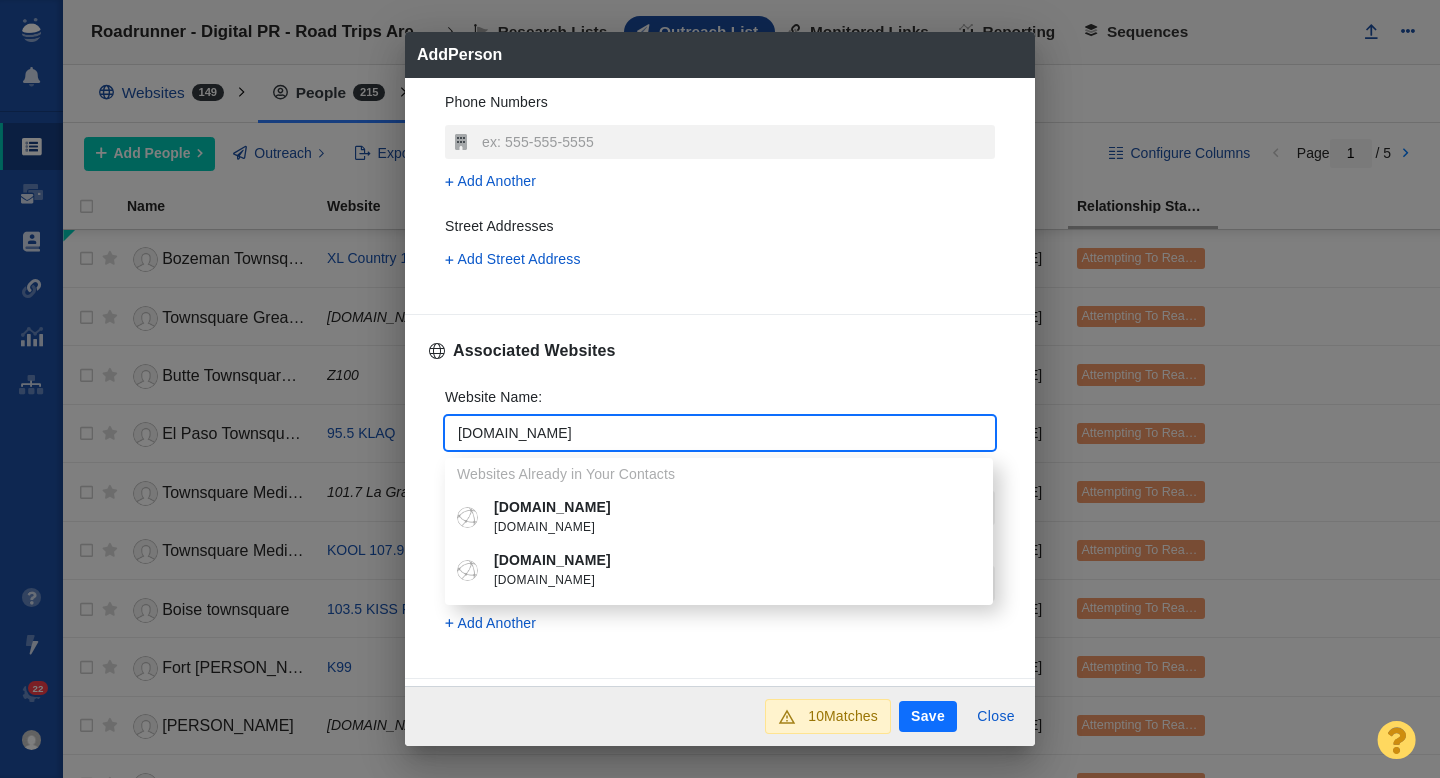 type on "businessinsider.com" 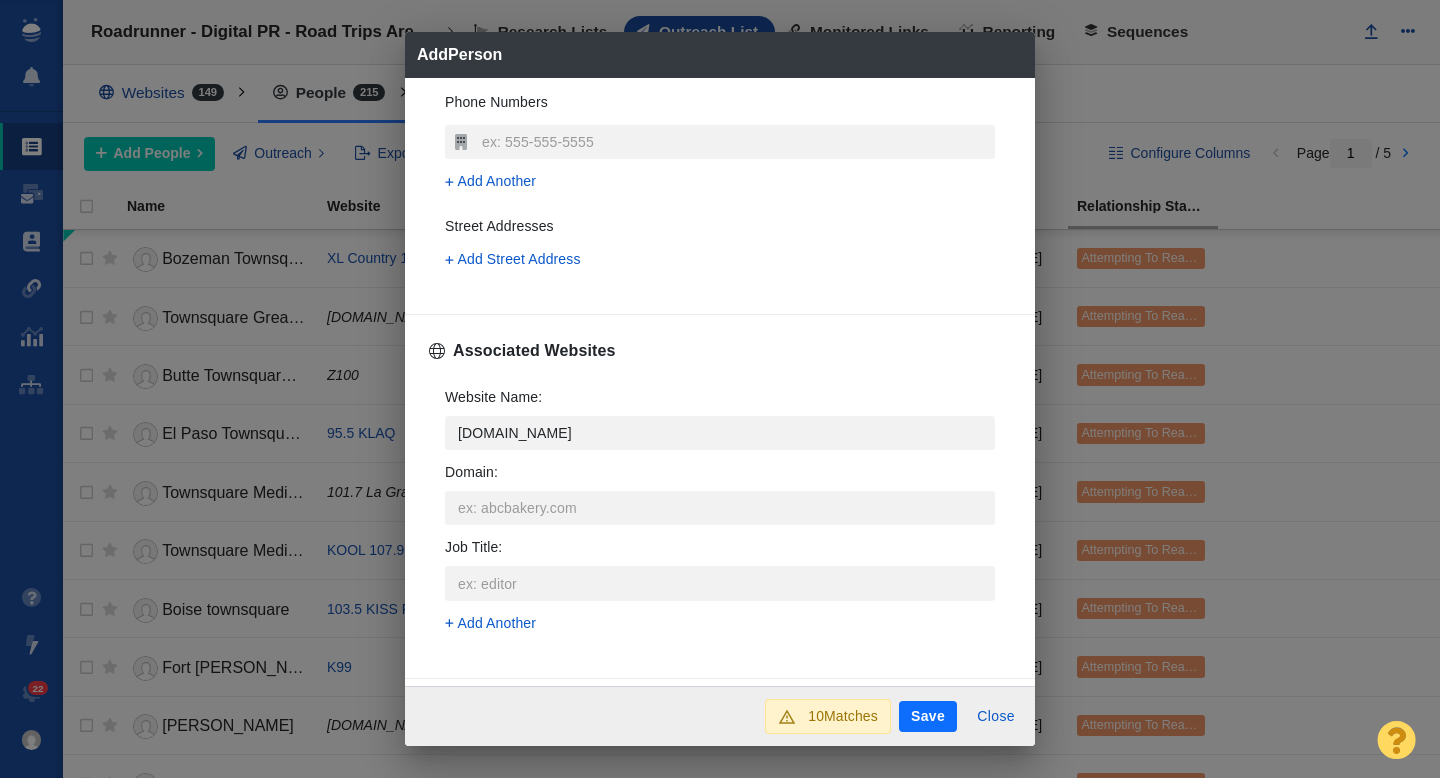 click on "Name : Pete Contact Information Email Addresses psyme@insider.com Add Another Social Networks Add Another Contact URLs Add Another Phone Numbers Add Another Street Addresses Add Street Address Associated Websites Website Name : businessinsider.com Websites Already in Your Contacts businessinsider.com.au businessinsider.com.au businessinsider.com businessinsider.com Domain : Job Title : Add Another About Description : x Tags : People Custom Fields Author Batch ID : Domain :" at bounding box center [720, 382] 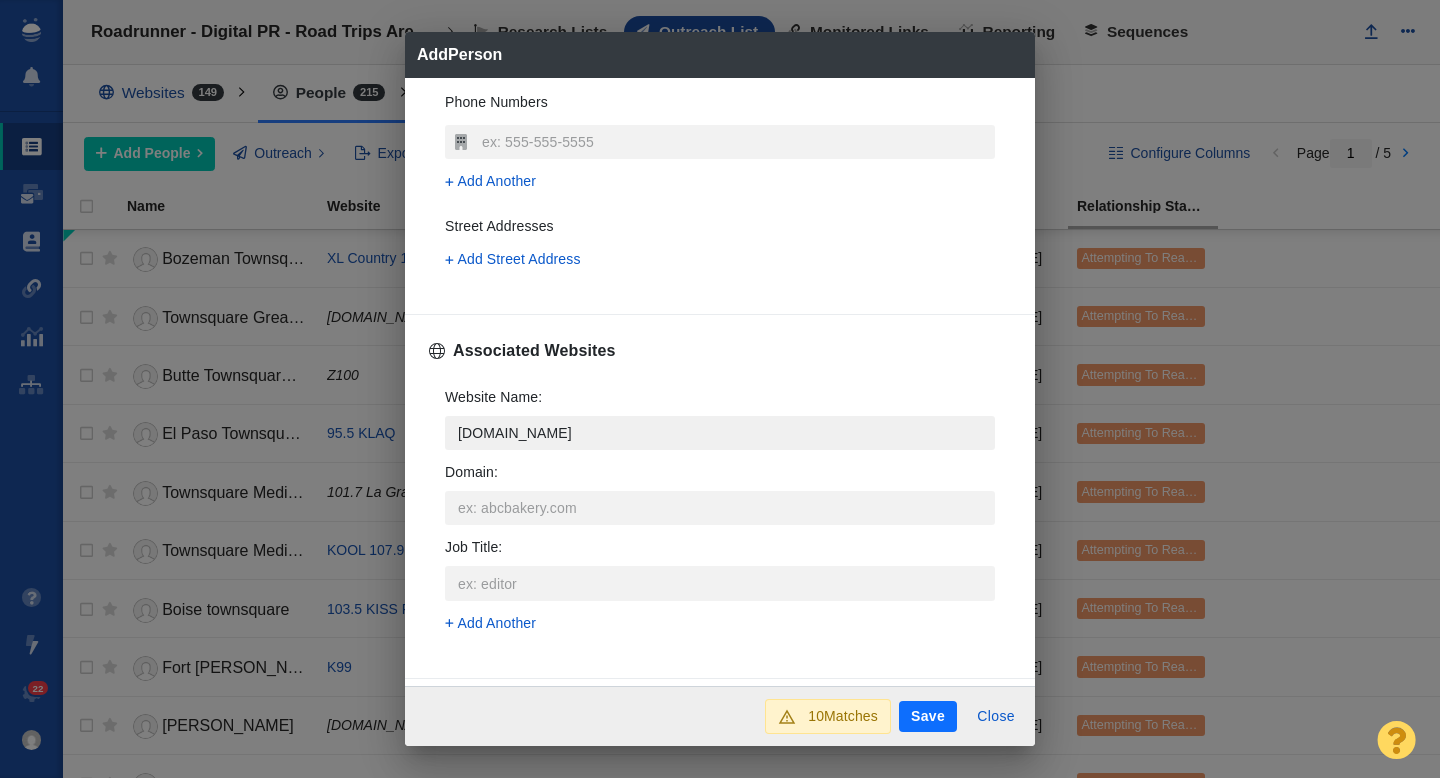 click on "businessinsider.com" at bounding box center (720, 433) 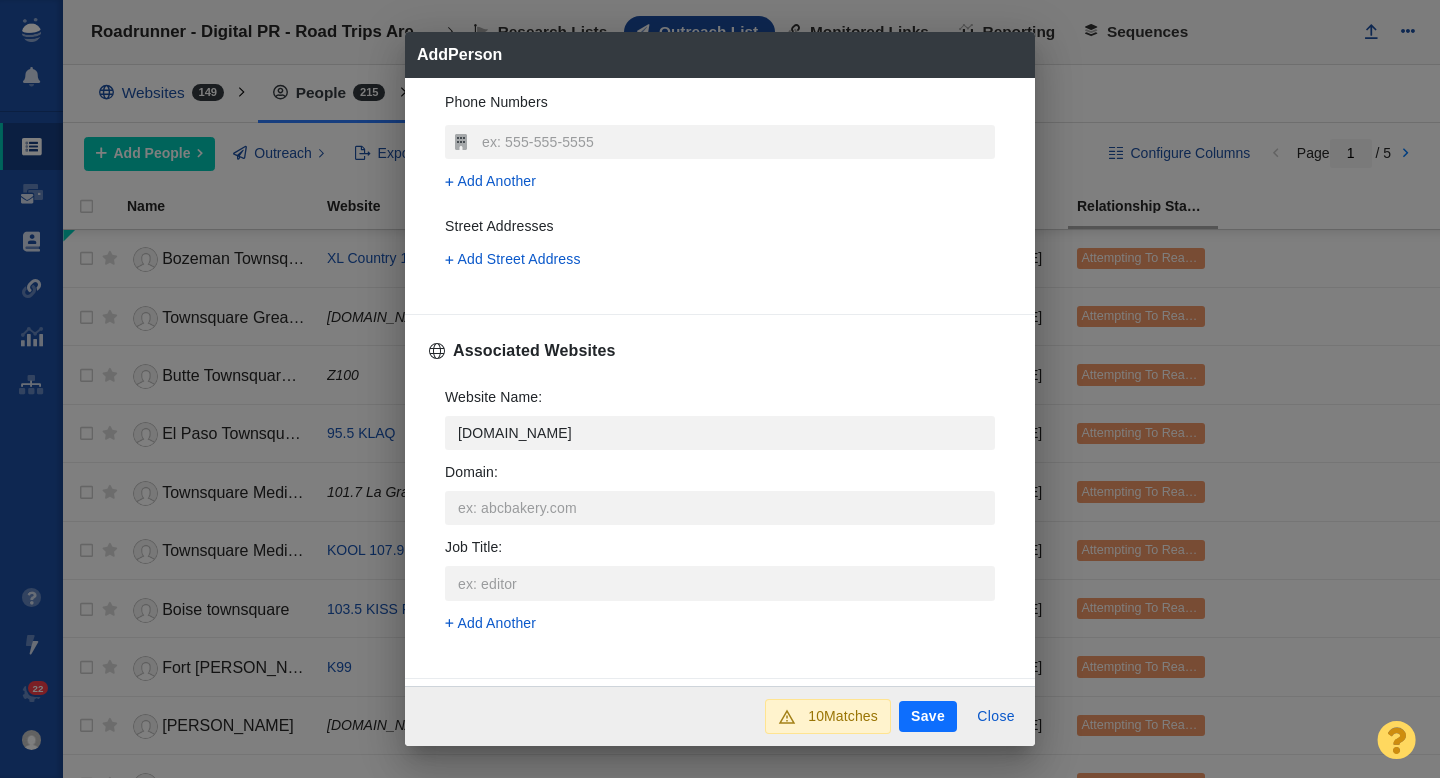 click on "businessinsider.com" at bounding box center [733, 560] 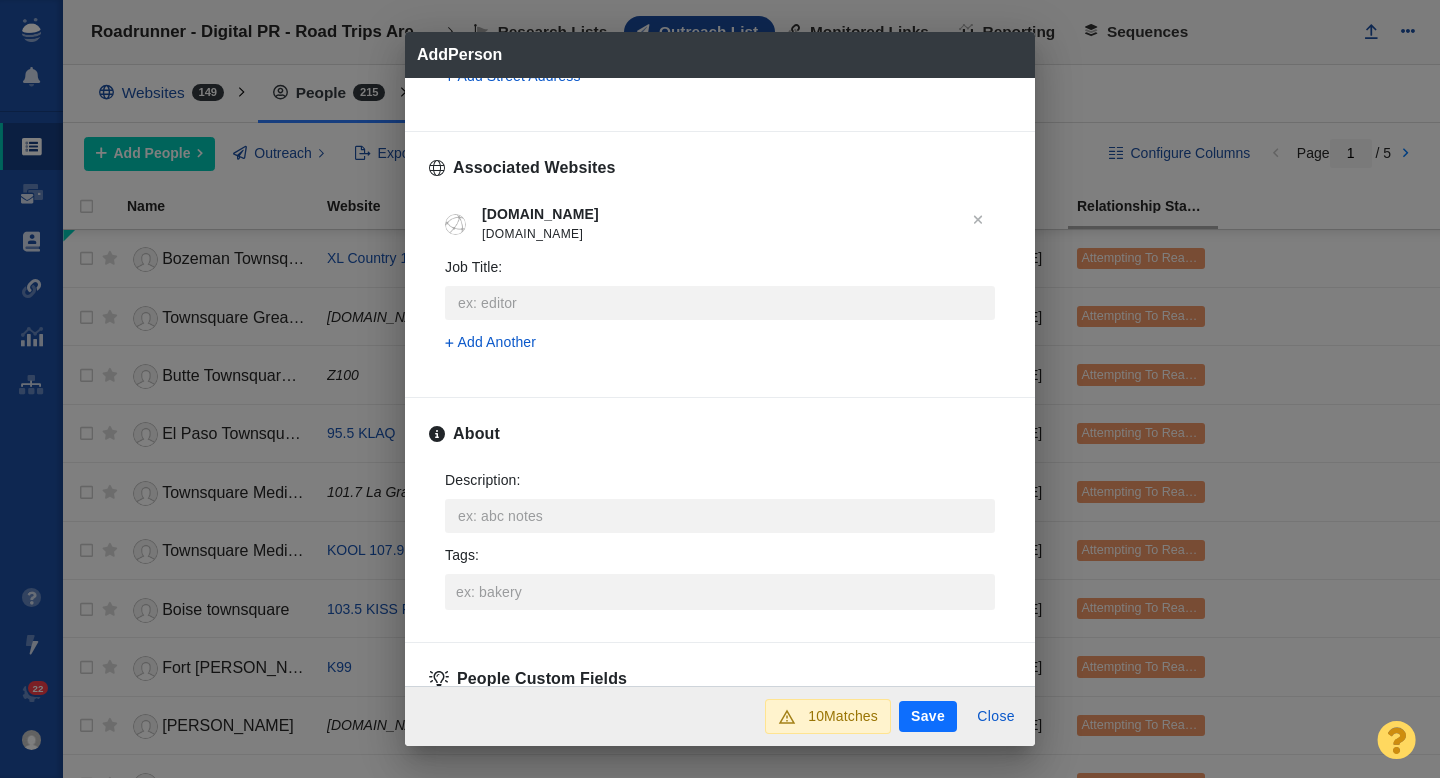 scroll, scrollTop: 774, scrollLeft: 0, axis: vertical 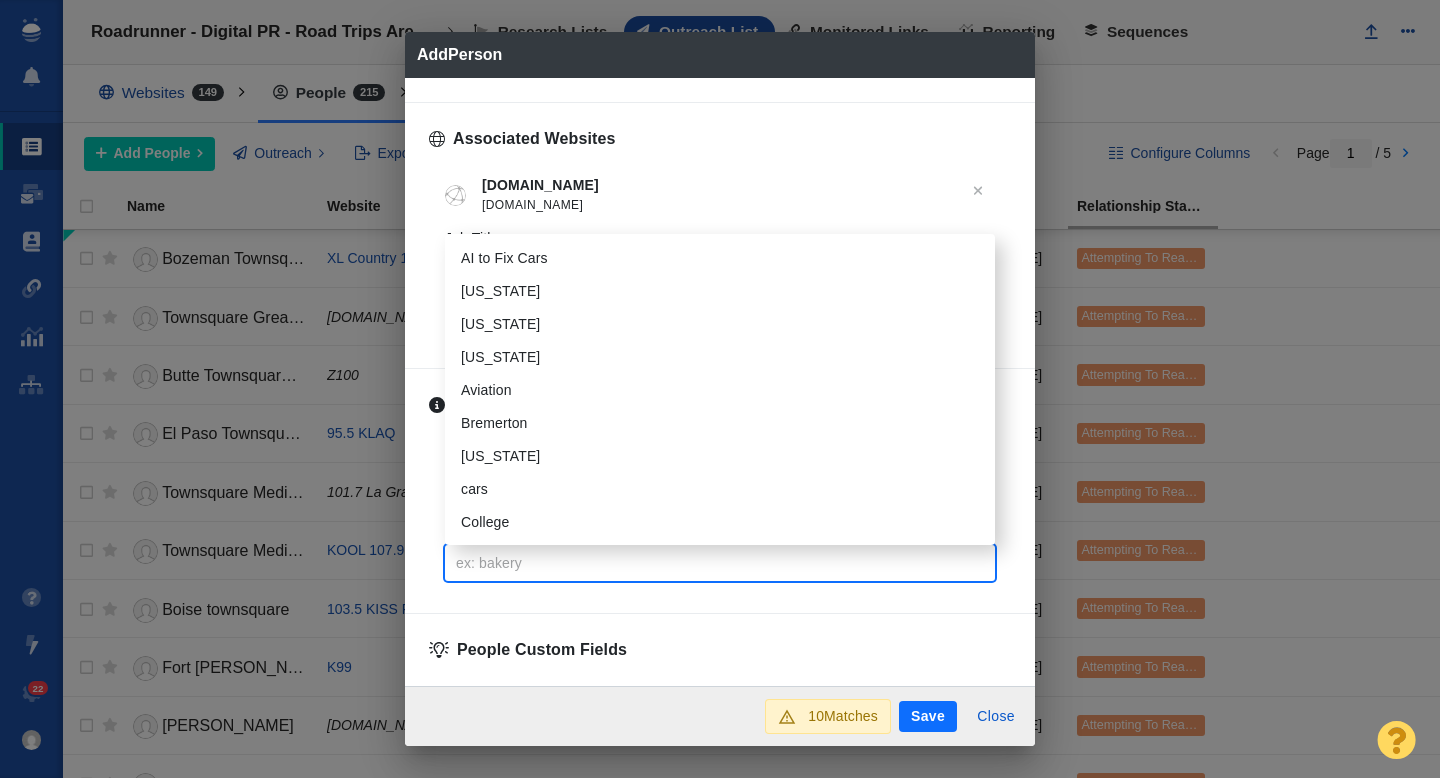 click on "Tags :" at bounding box center (720, 563) 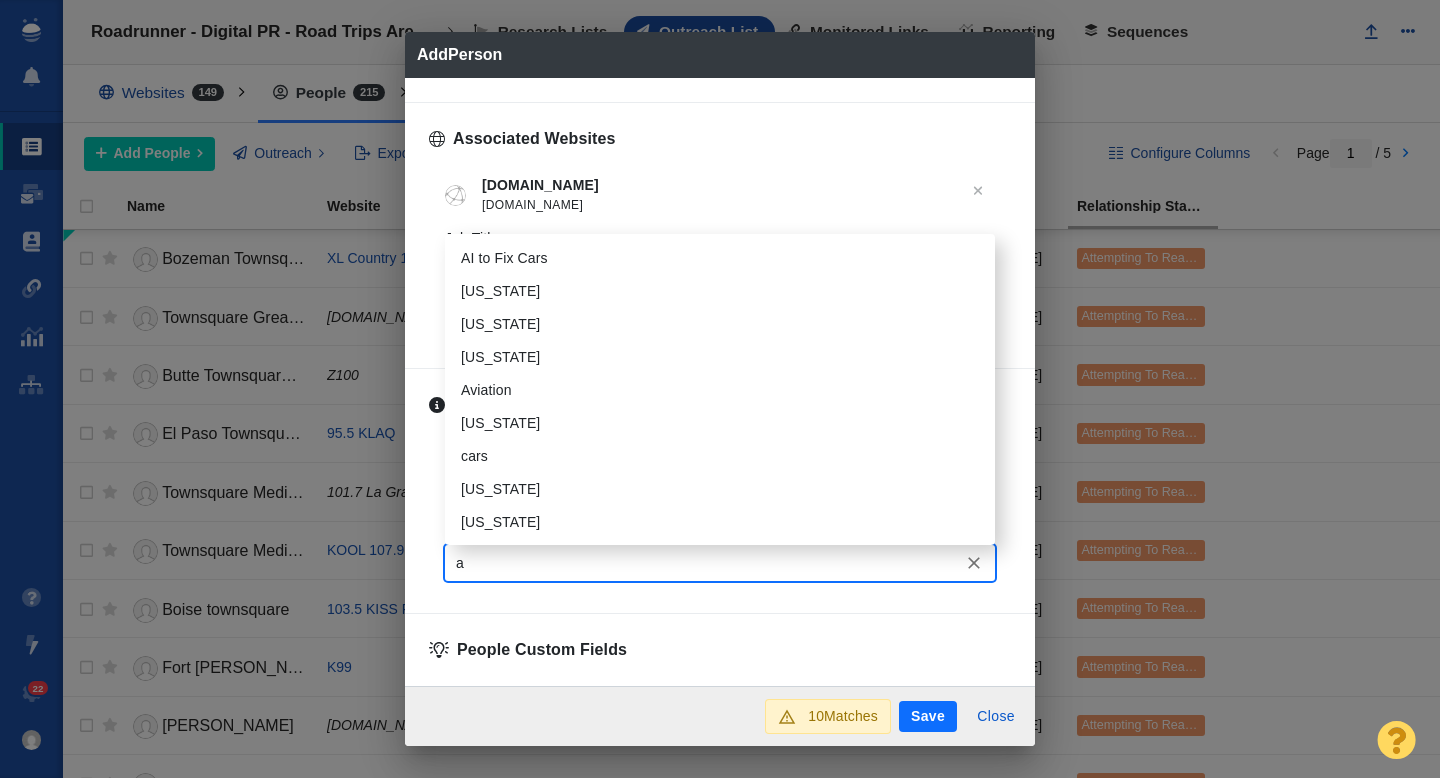 type on "av" 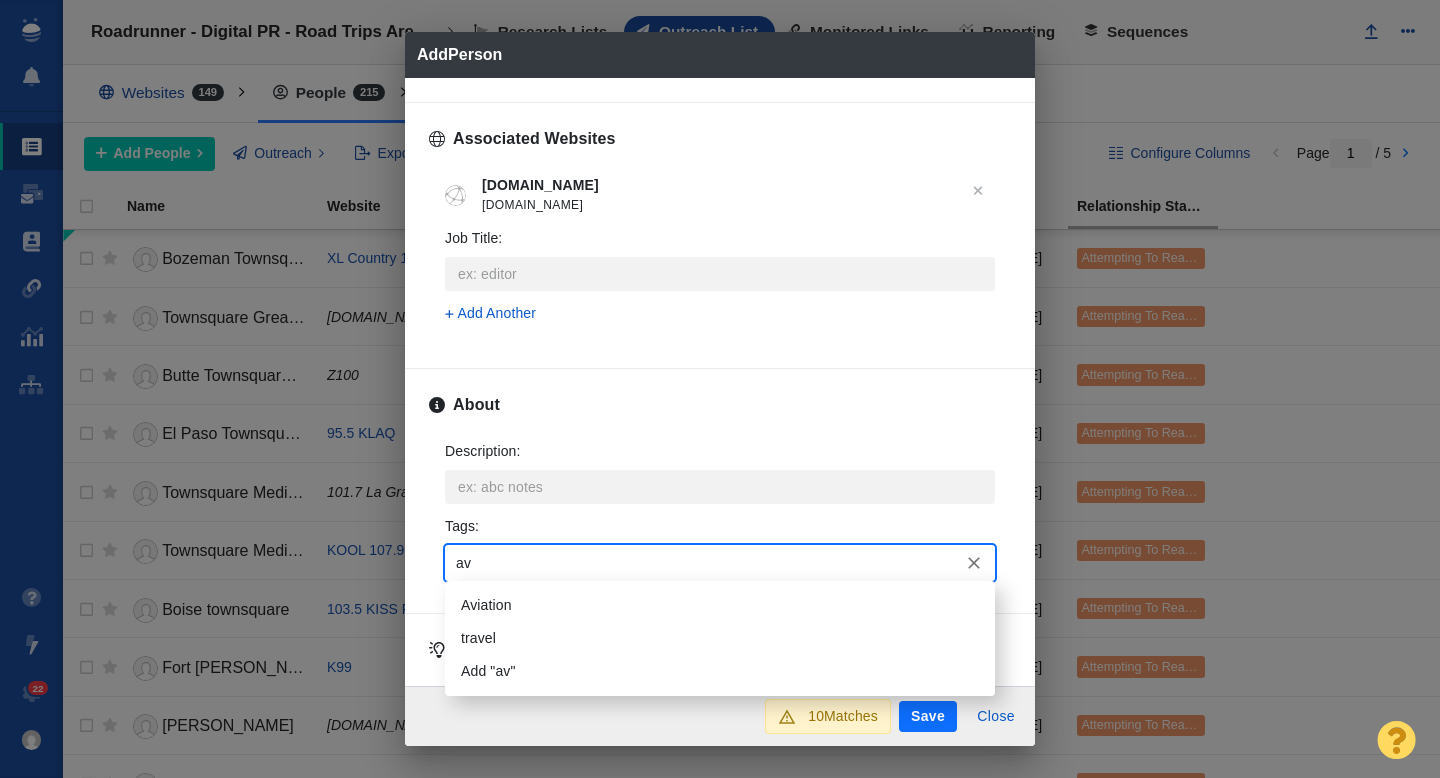 click on "Aviation" at bounding box center (720, 605) 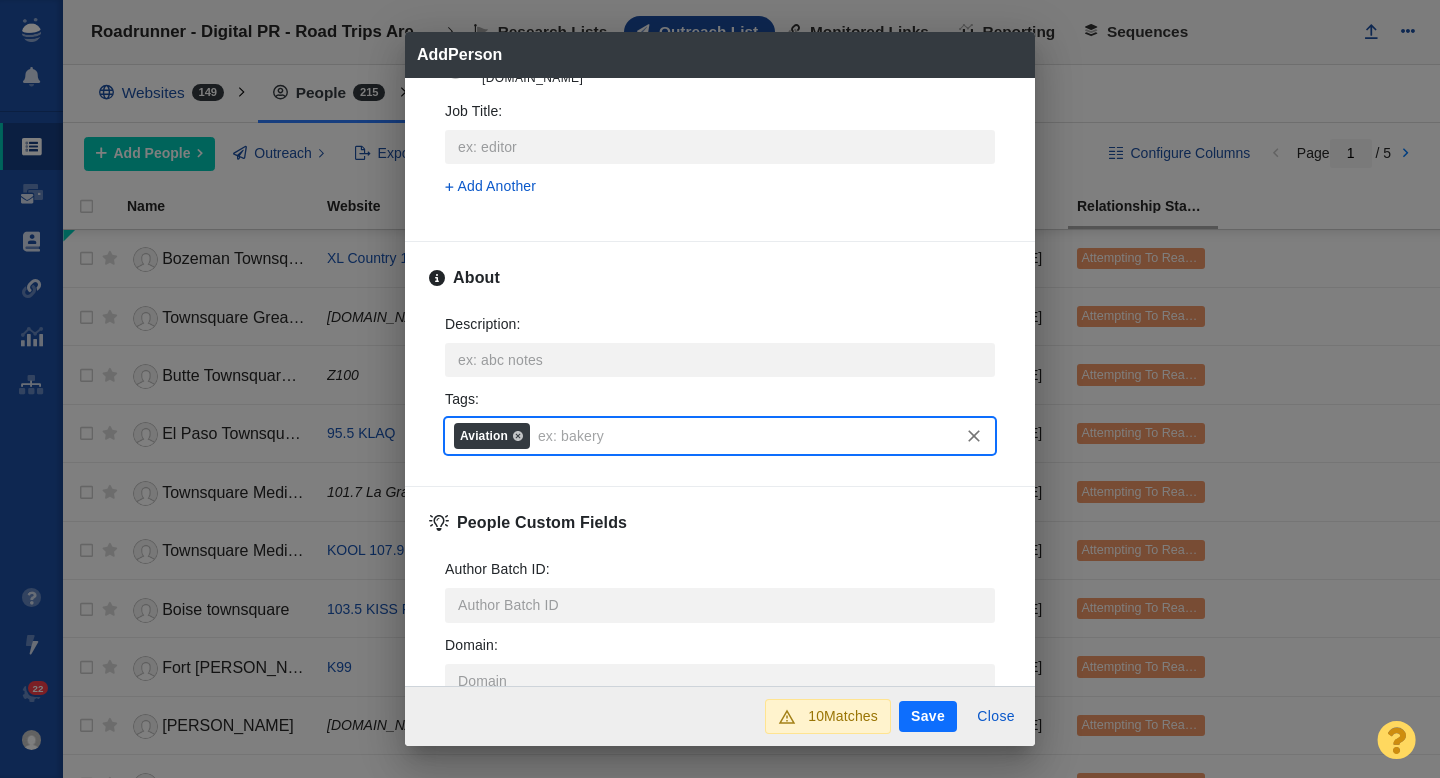 scroll, scrollTop: 989, scrollLeft: 0, axis: vertical 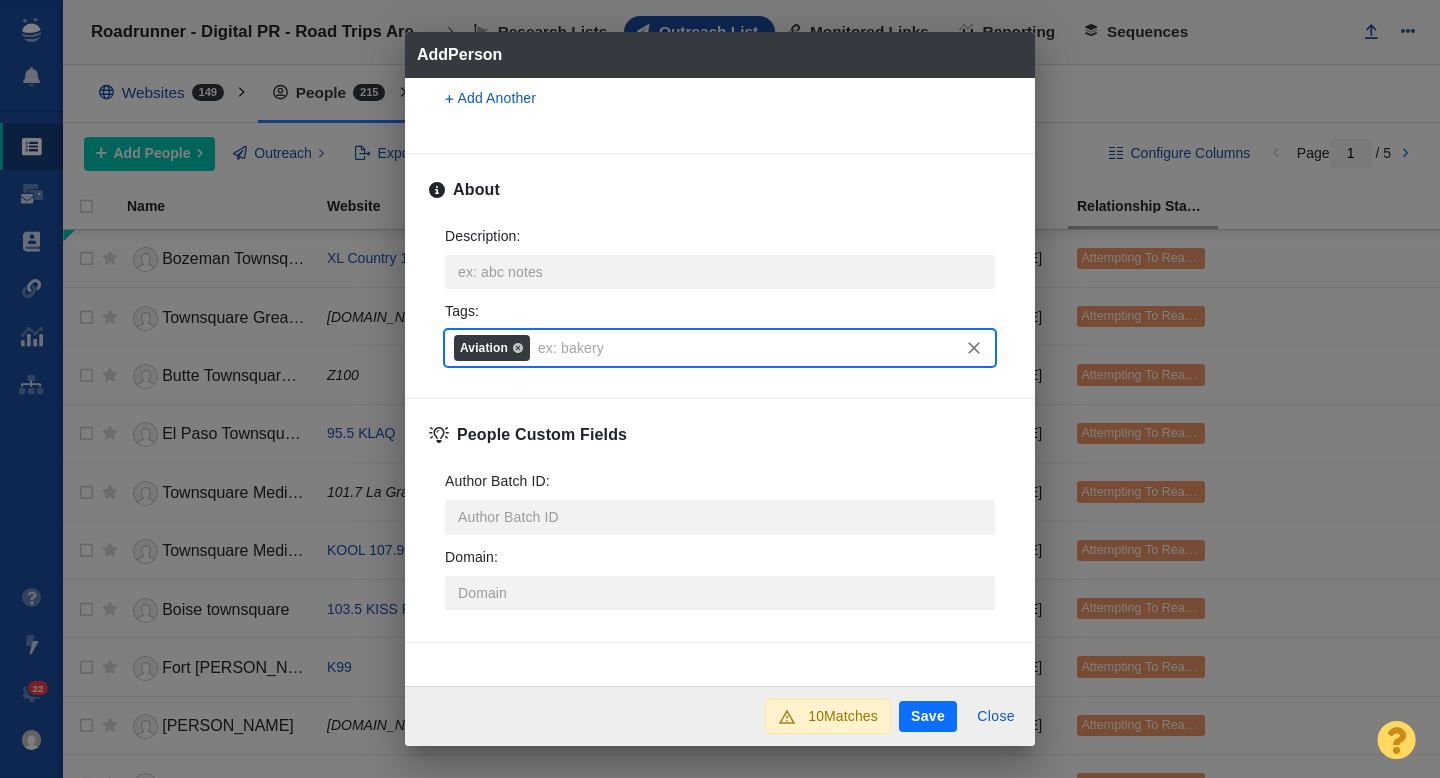 click on "Save" at bounding box center [928, 717] 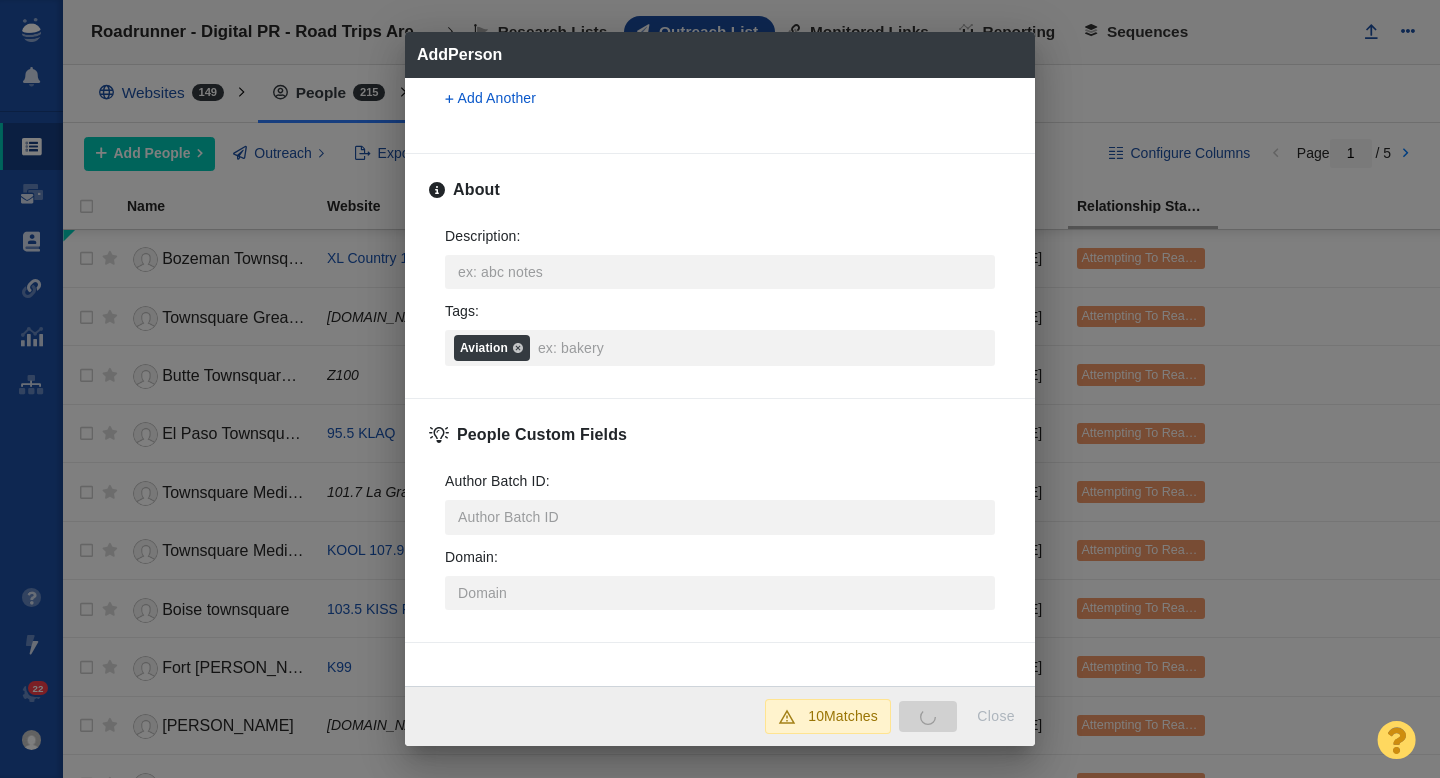 type on "x" 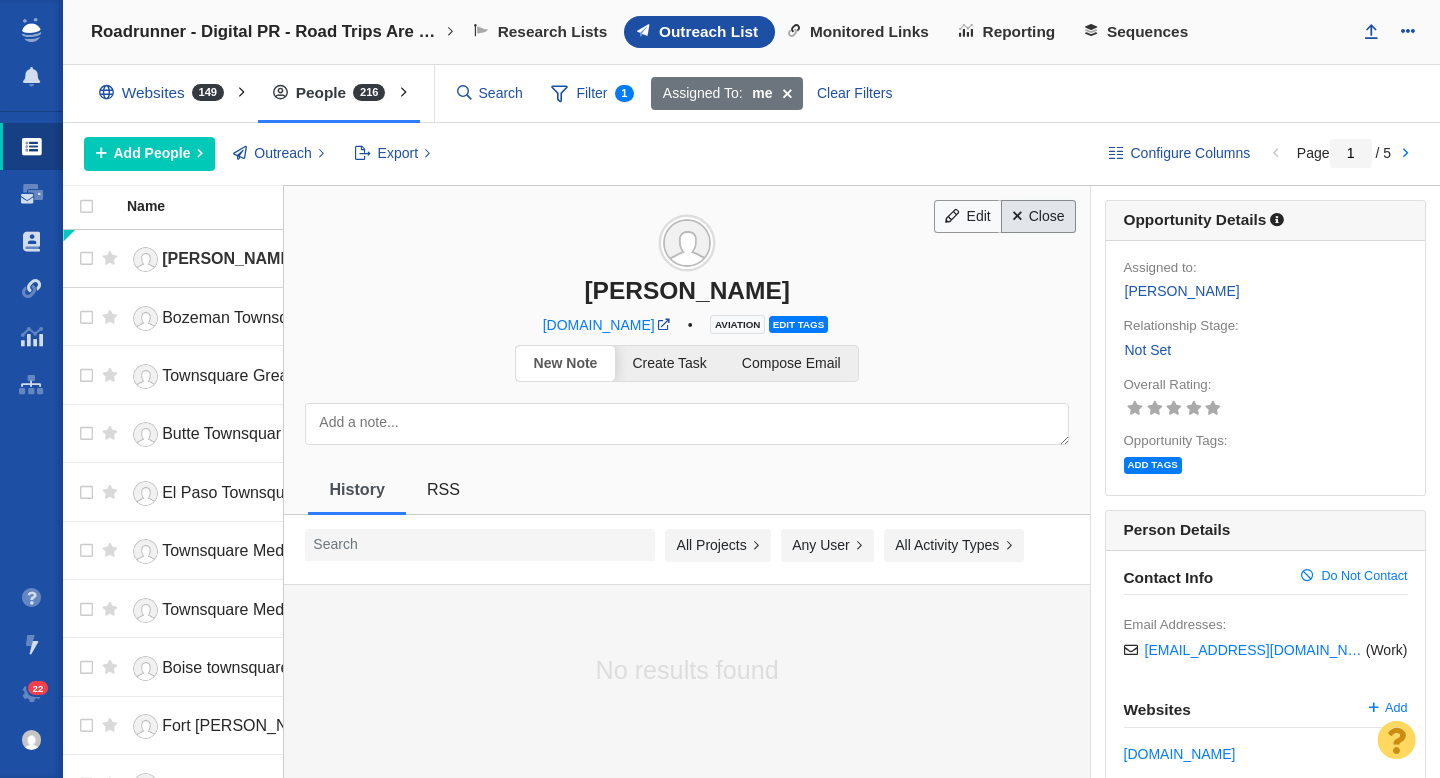 click on "Close" at bounding box center [1038, 217] 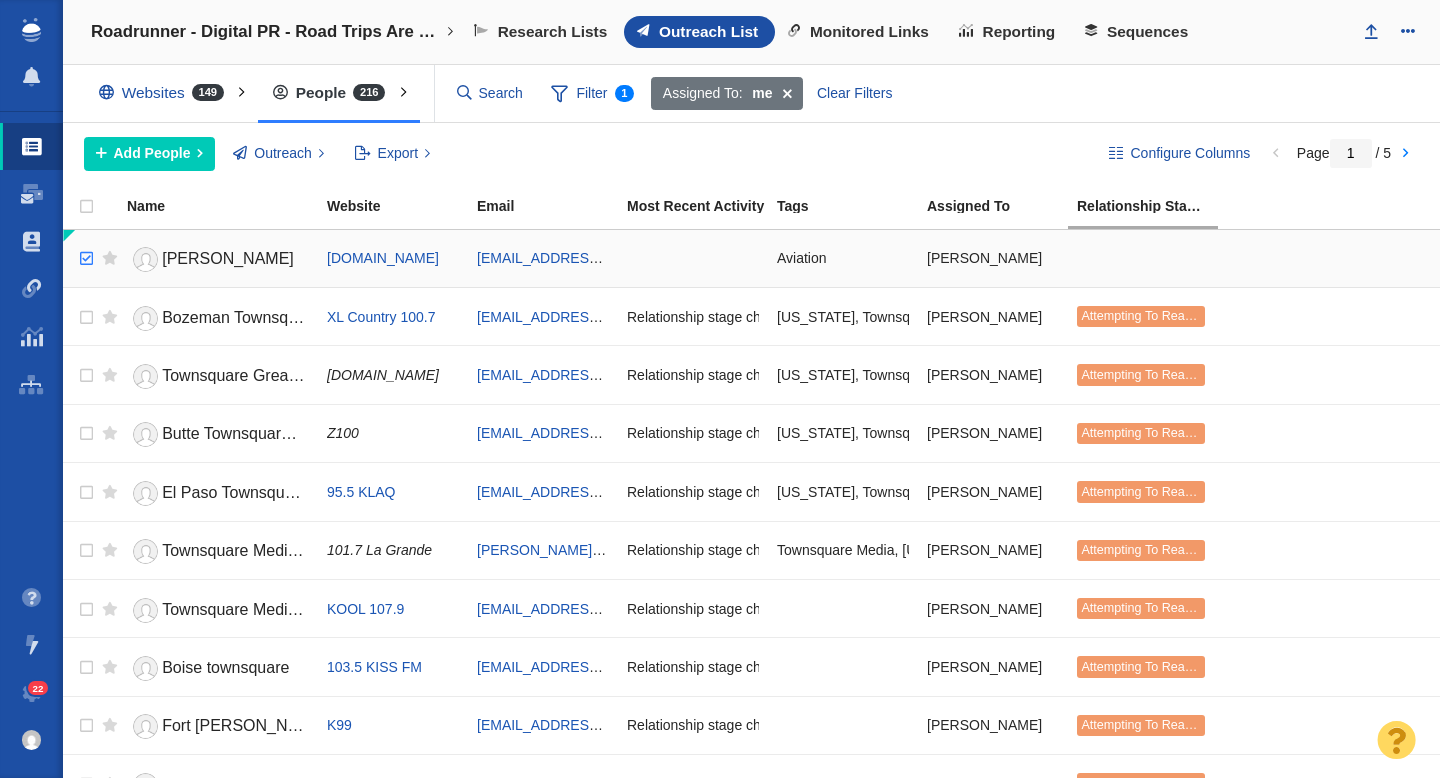 checkbox on "true" 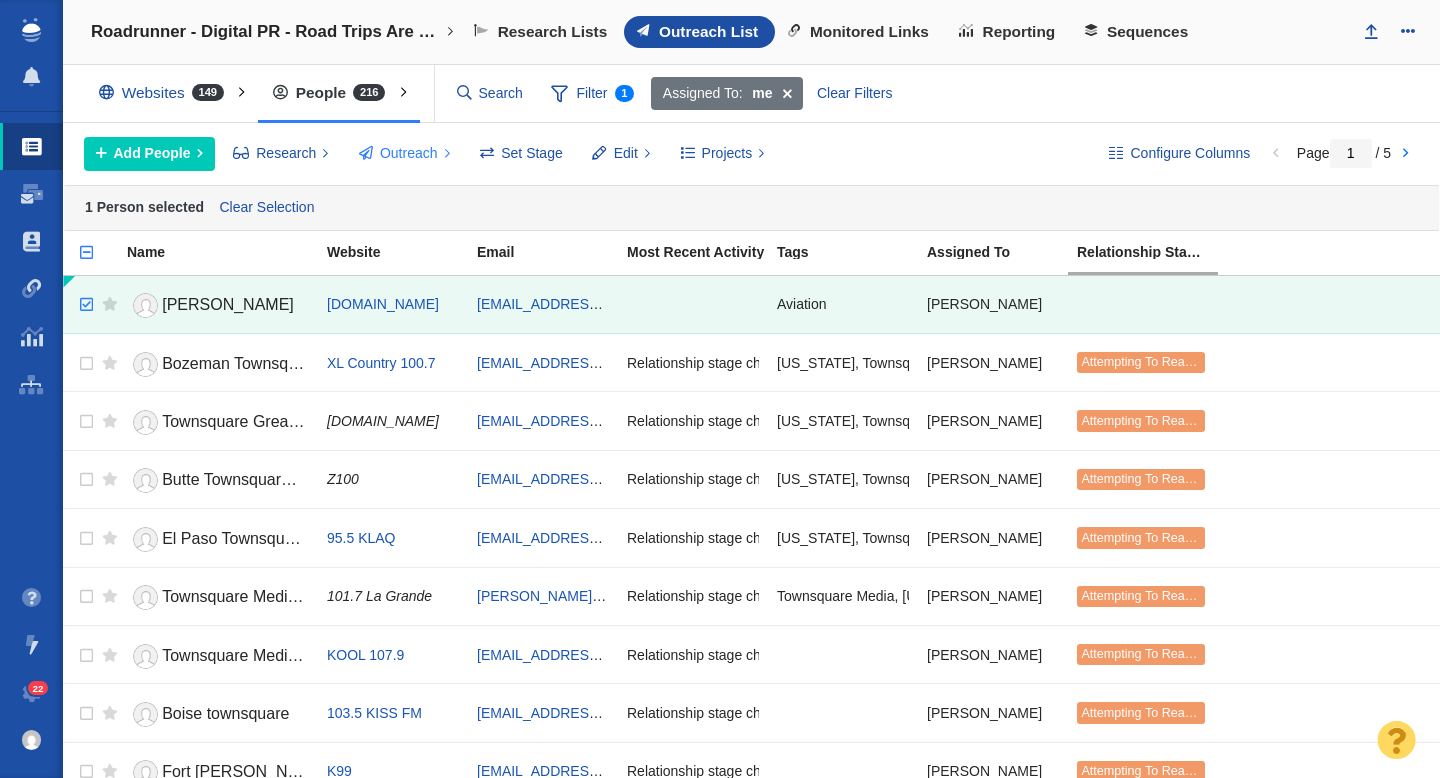click on "Outreach" at bounding box center [409, 153] 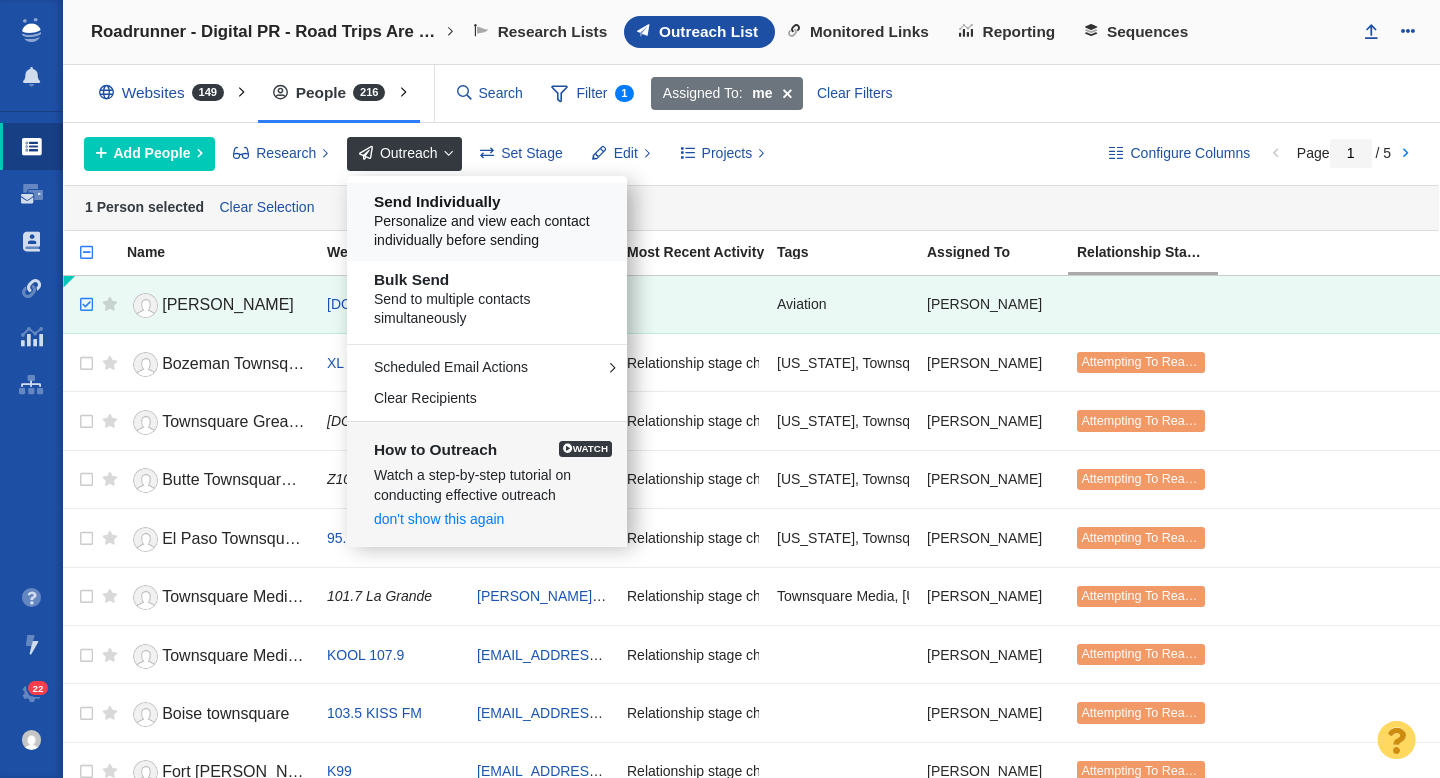 click on "Personalize and view each contact individually before sending" at bounding box center [494, 231] 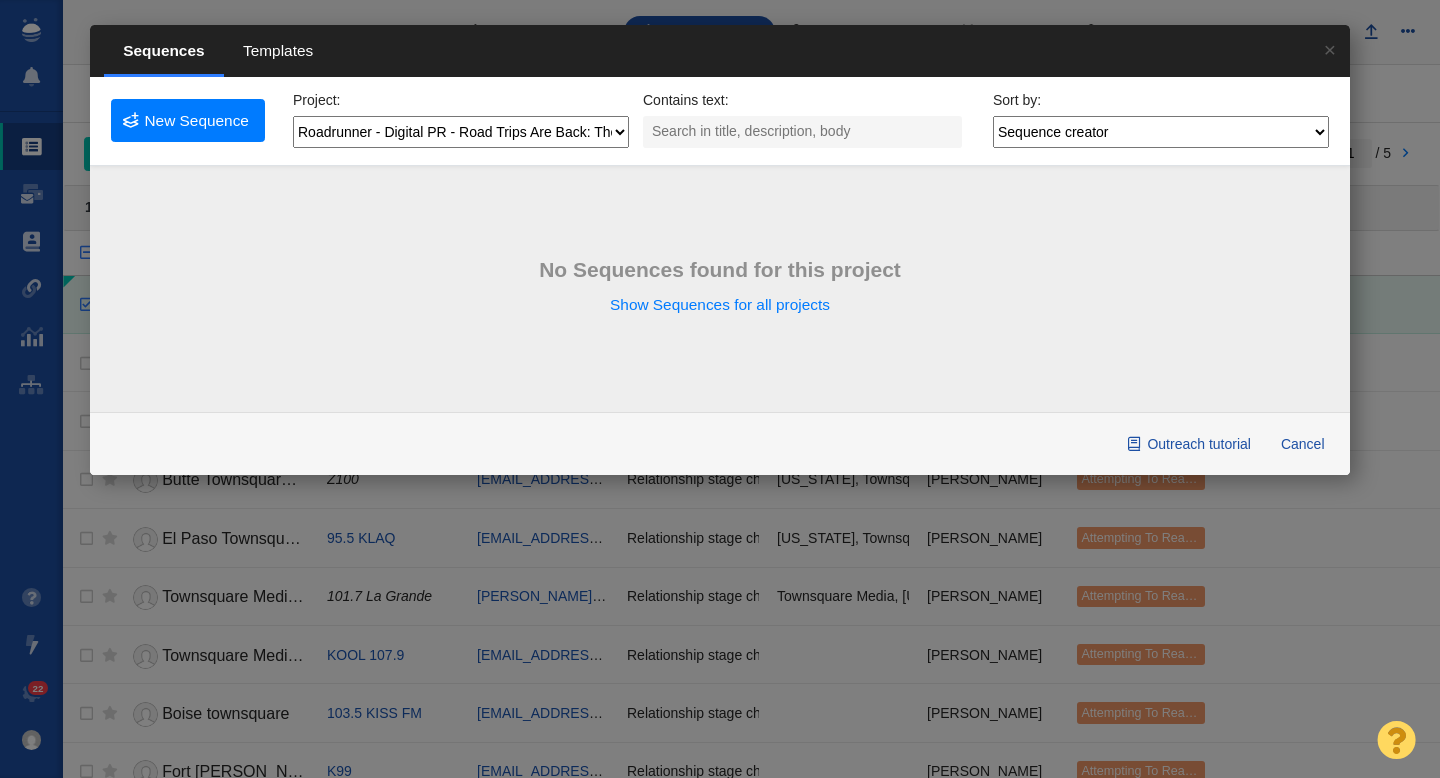click on "Templates" at bounding box center (278, 51) 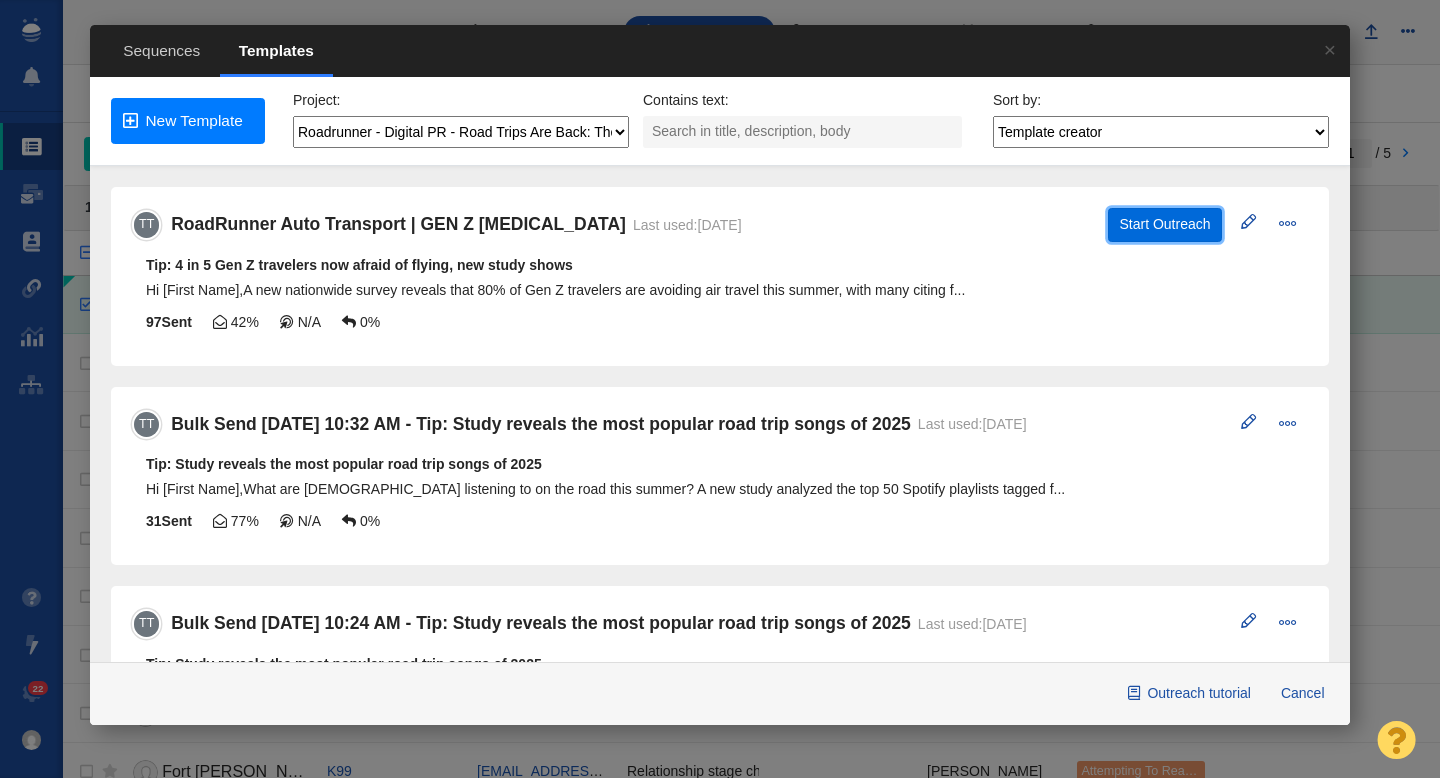 click on "Start Outreach" at bounding box center (1165, 225) 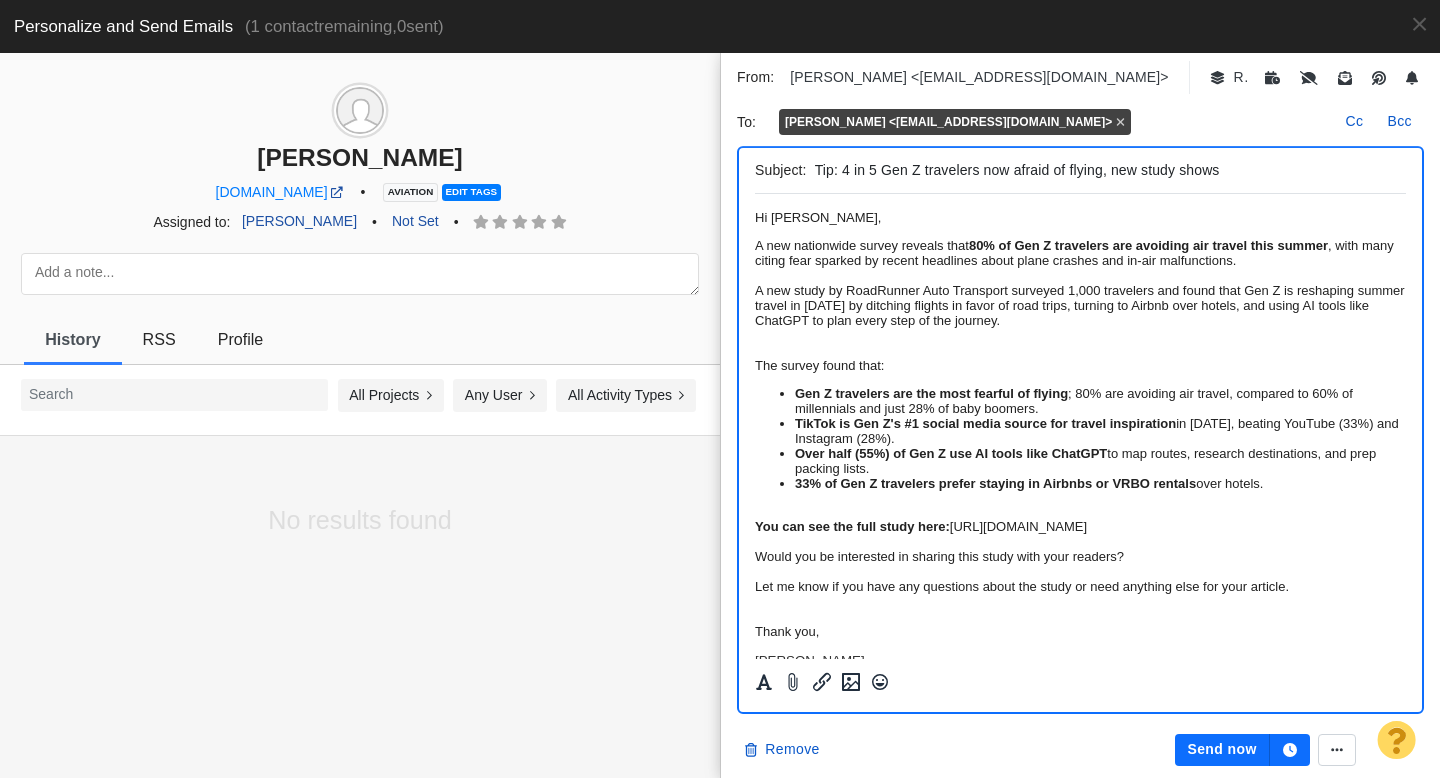 scroll, scrollTop: 113, scrollLeft: 0, axis: vertical 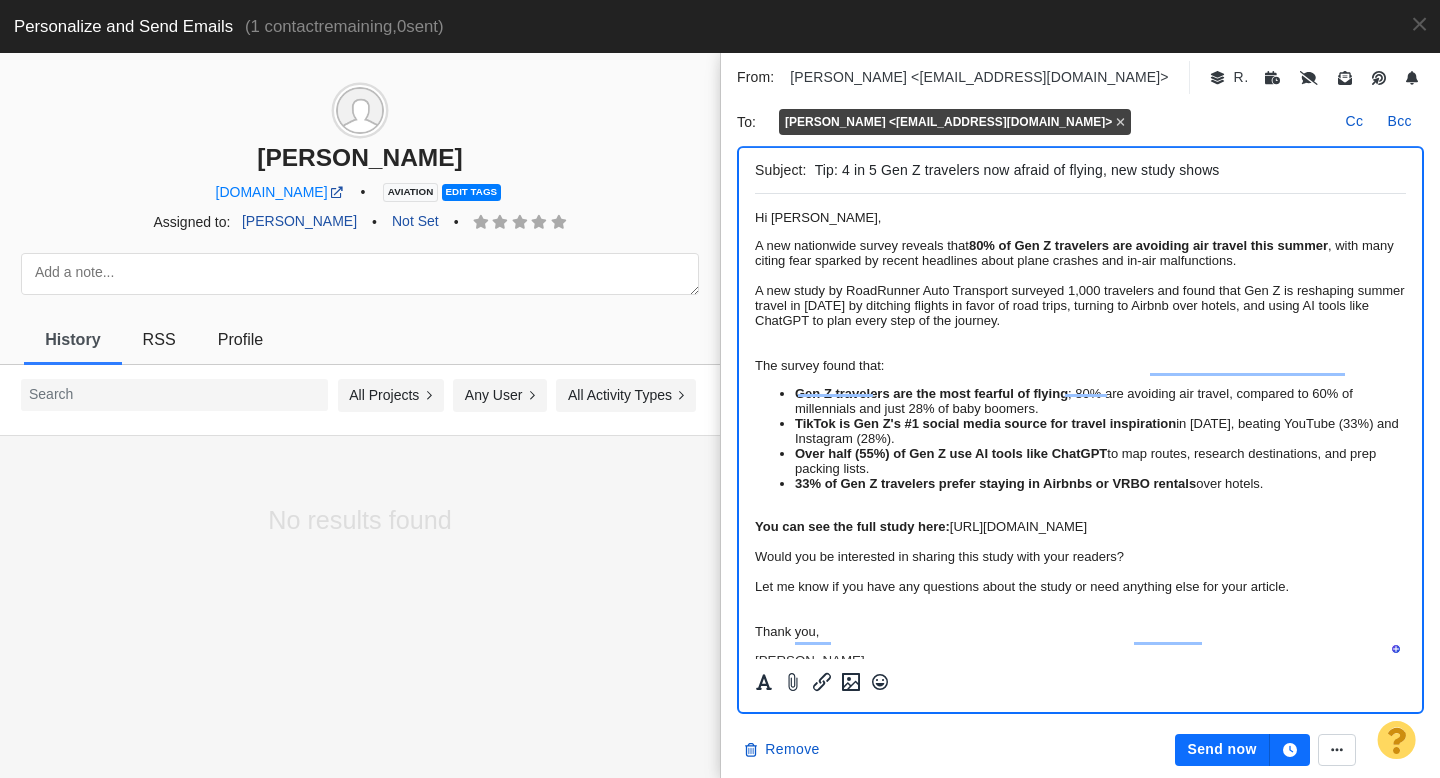 drag, startPoint x: 1050, startPoint y: 175, endPoint x: 1016, endPoint y: 169, distance: 34.525352 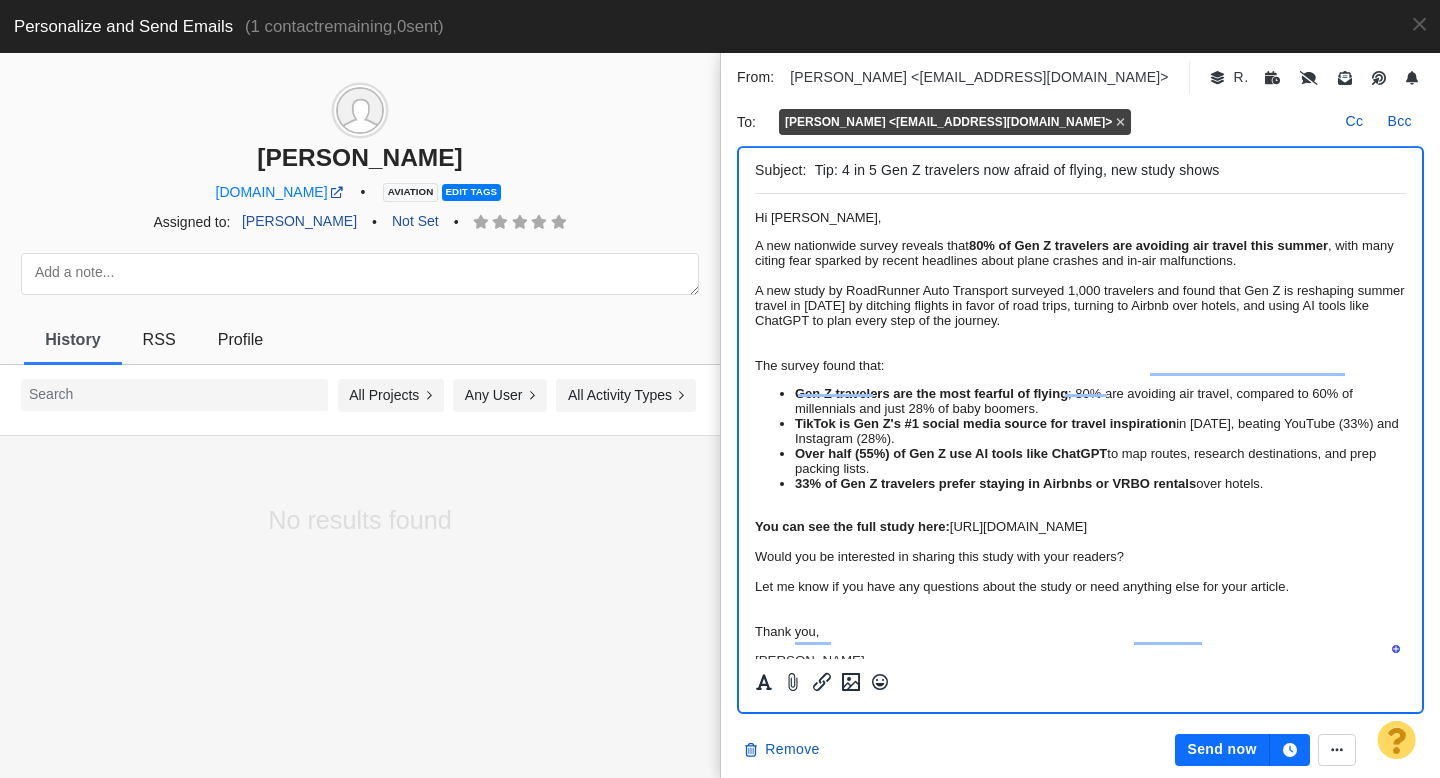 click on "Send now" at bounding box center [1222, 750] 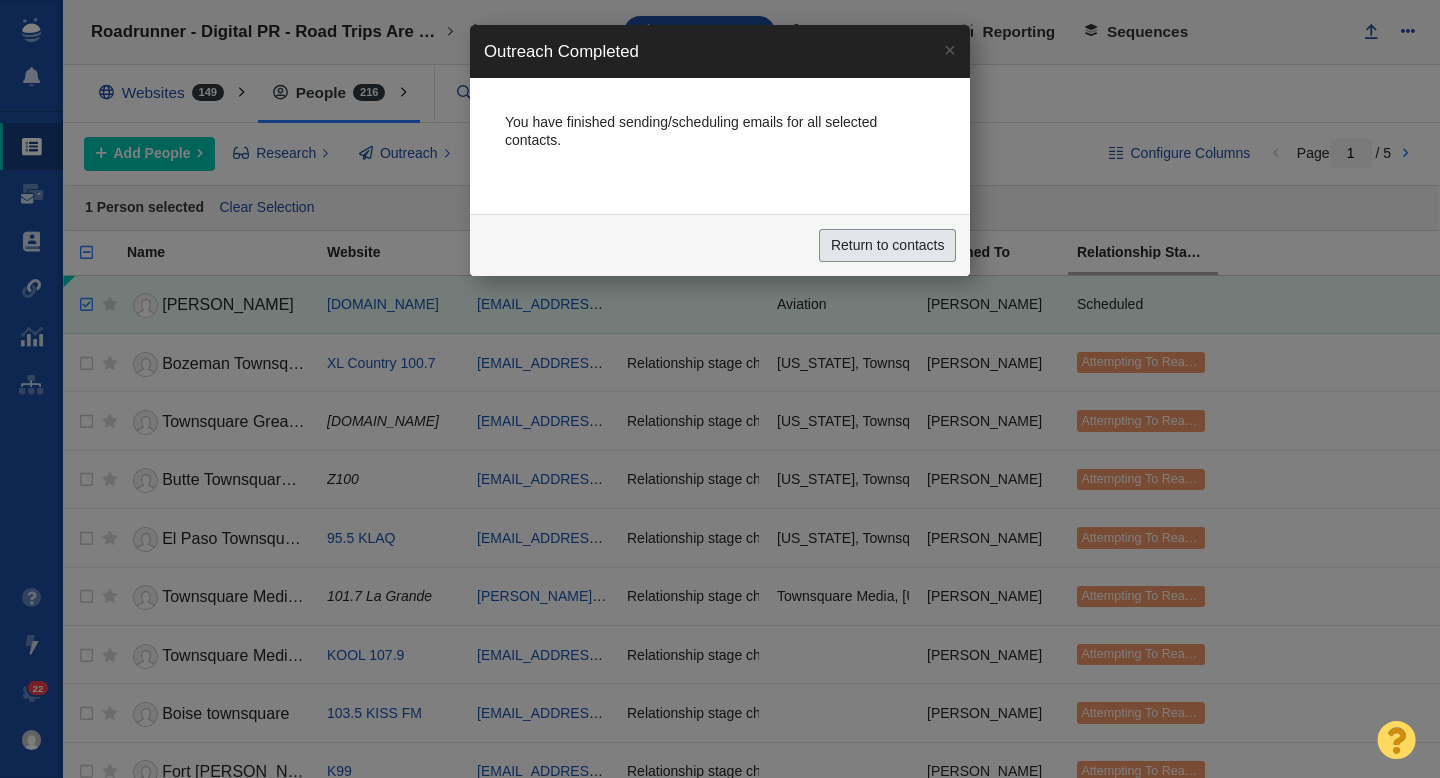 click on "Return to contacts" at bounding box center [887, 246] 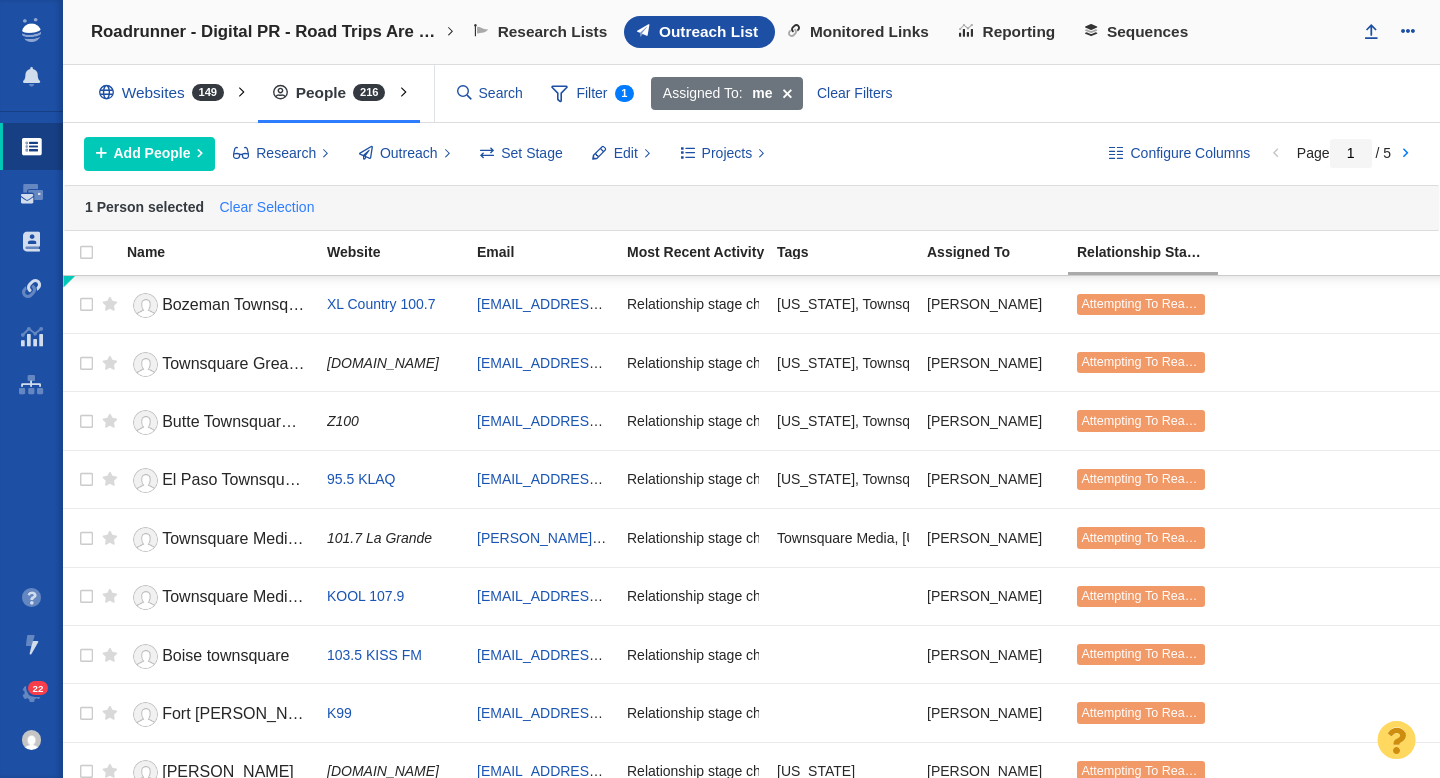 click on "Clear Selection" at bounding box center [267, 208] 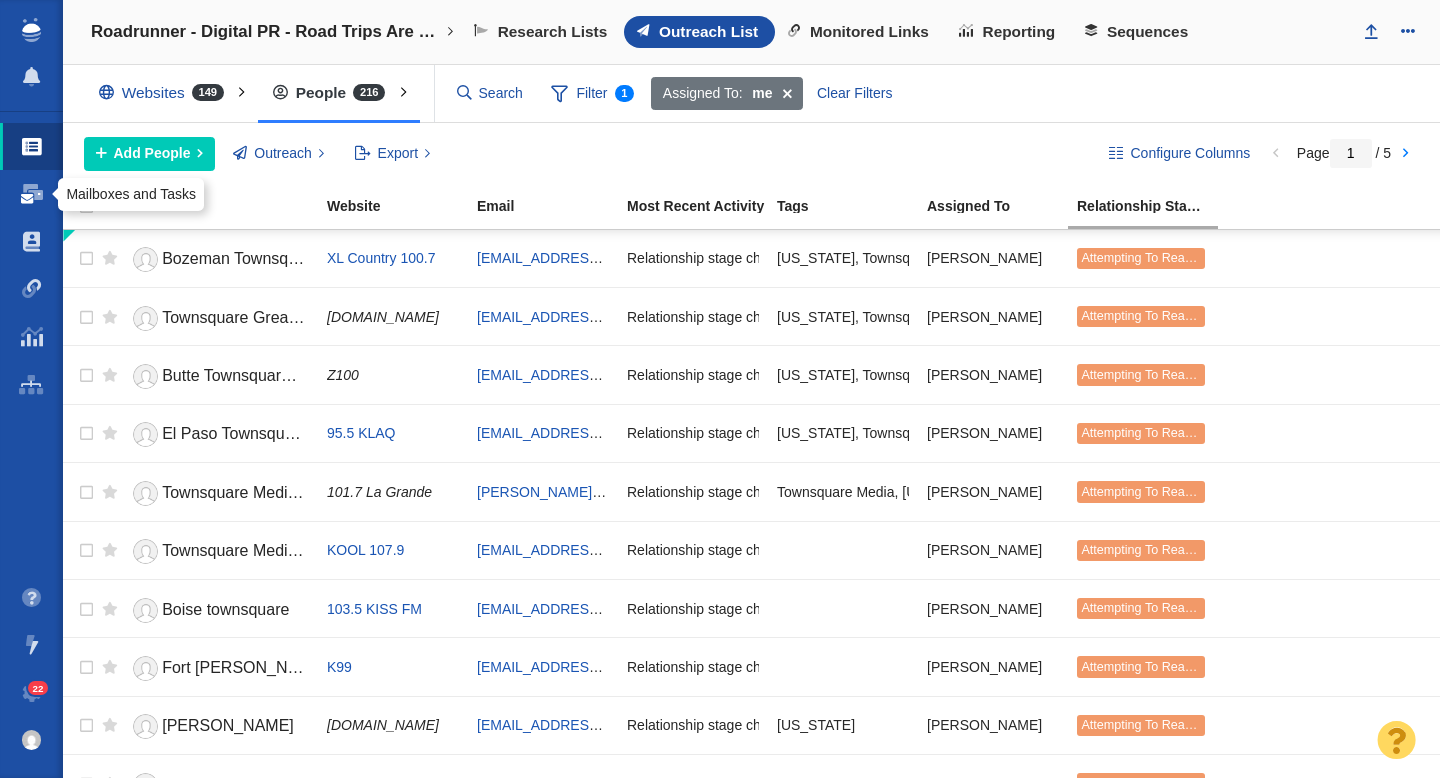 click at bounding box center (32, 194) 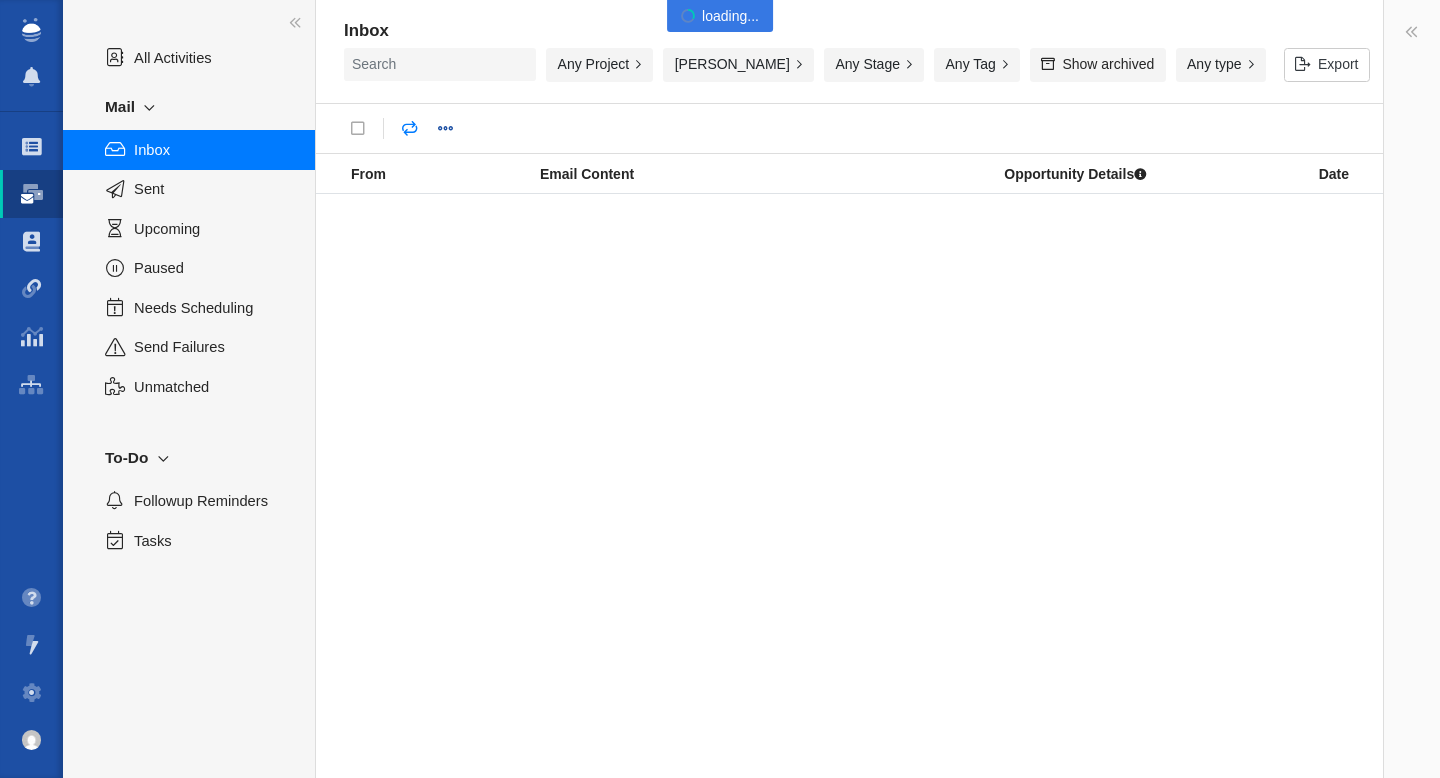 scroll, scrollTop: 0, scrollLeft: 0, axis: both 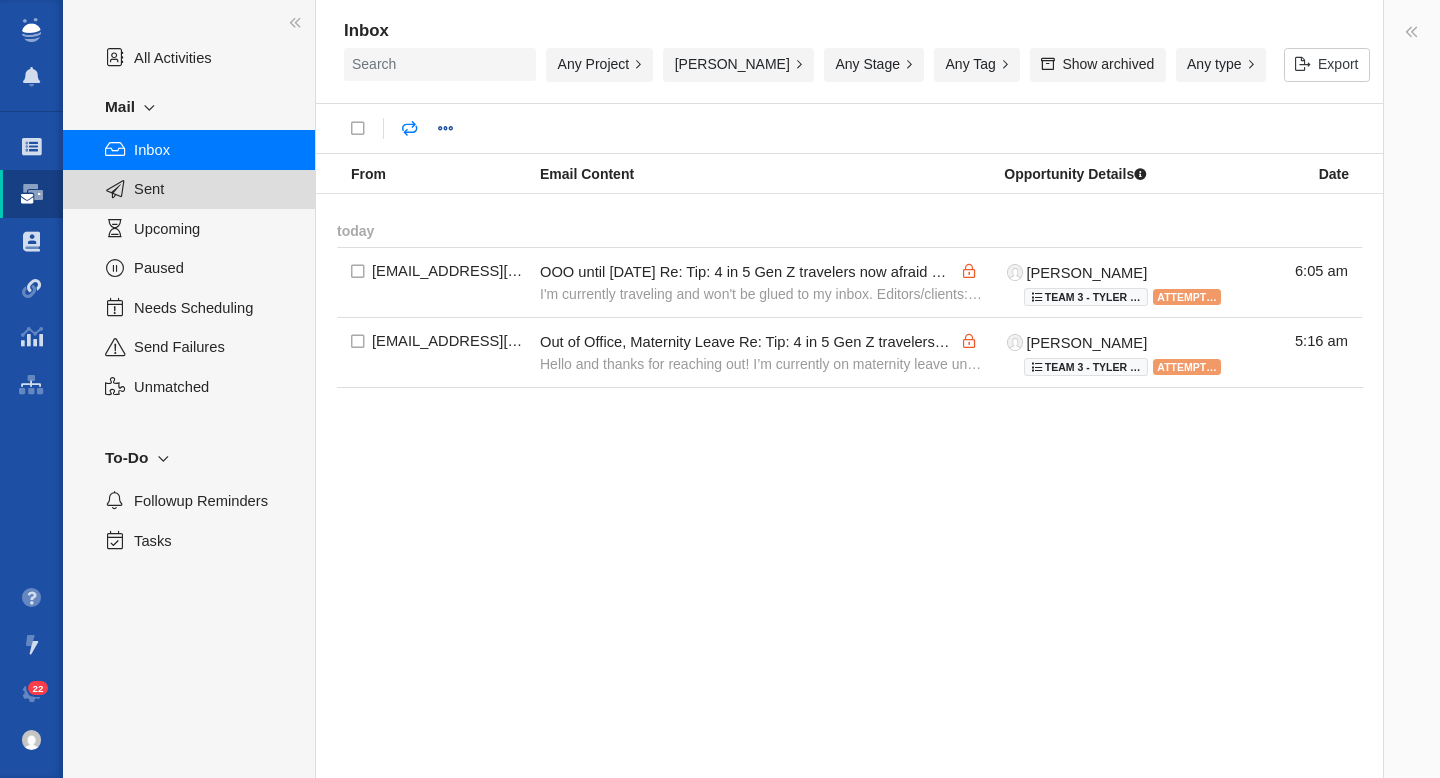 click on "Sent" at bounding box center (213, 189) 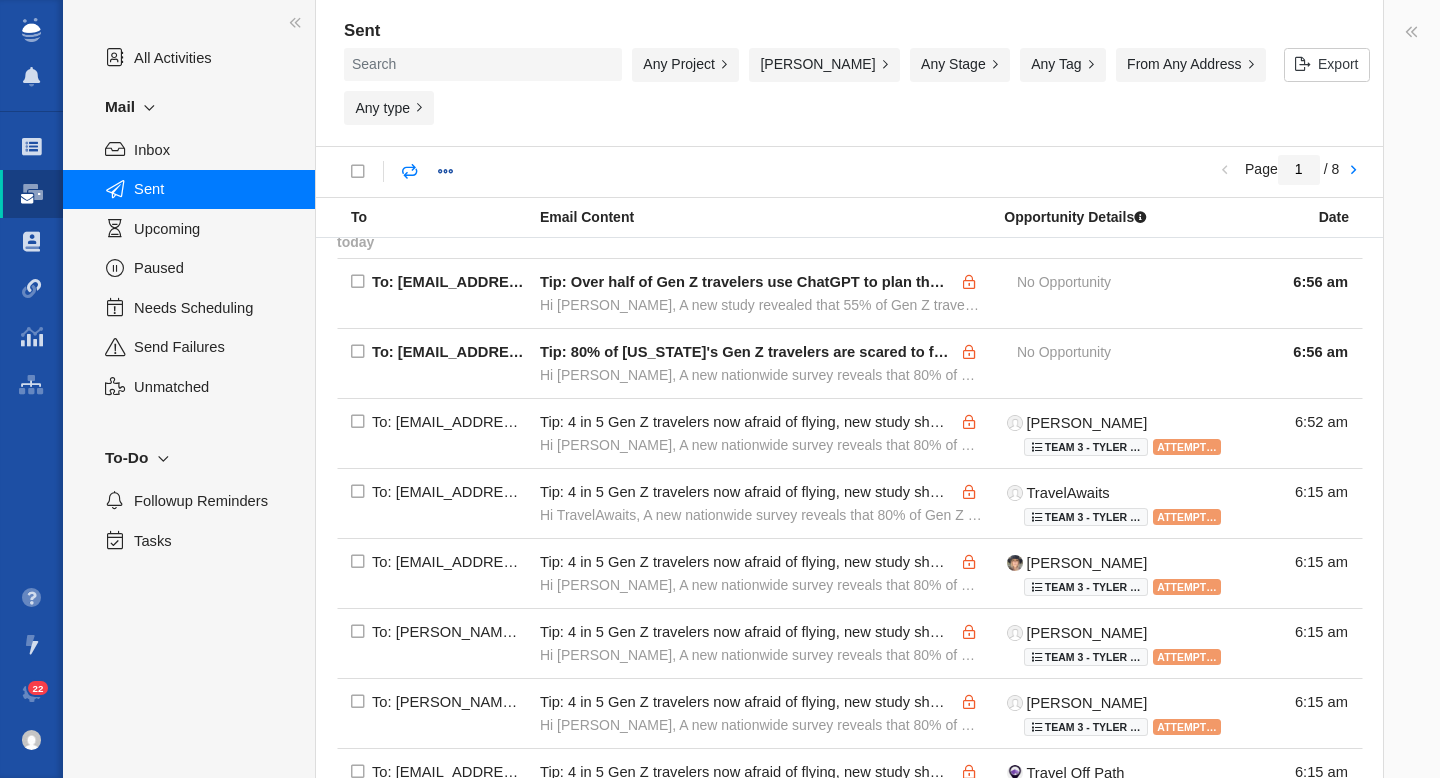 scroll, scrollTop: 0, scrollLeft: 0, axis: both 